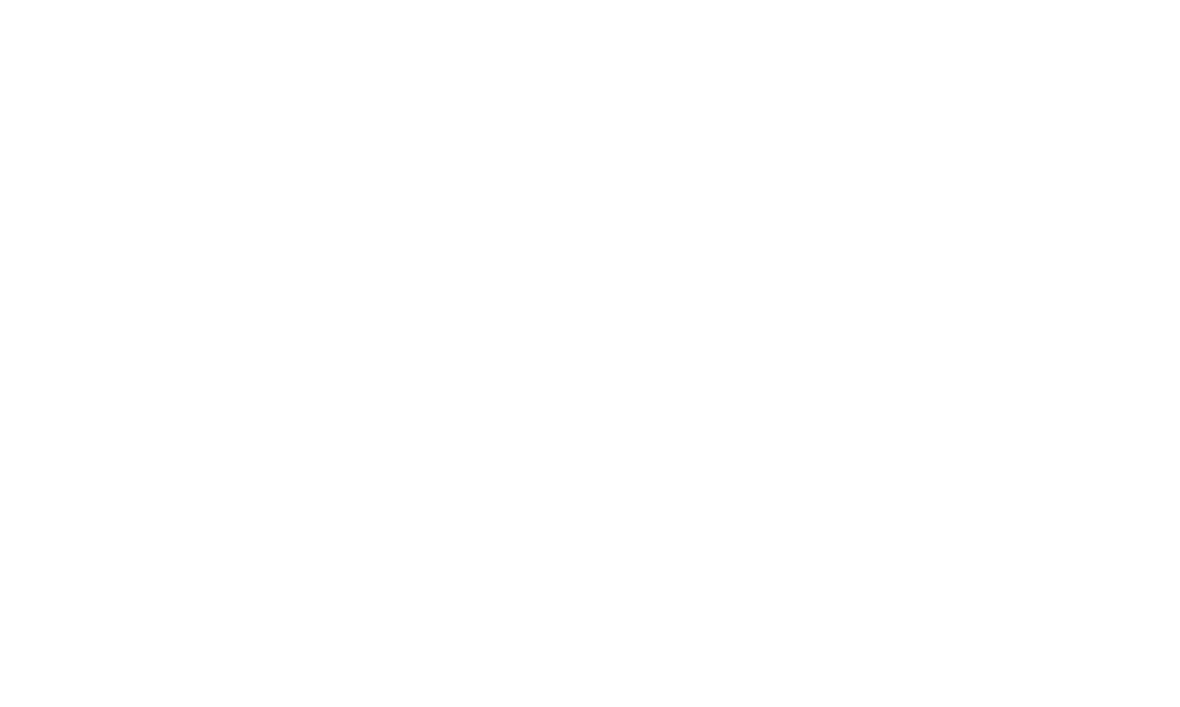 scroll, scrollTop: 0, scrollLeft: 0, axis: both 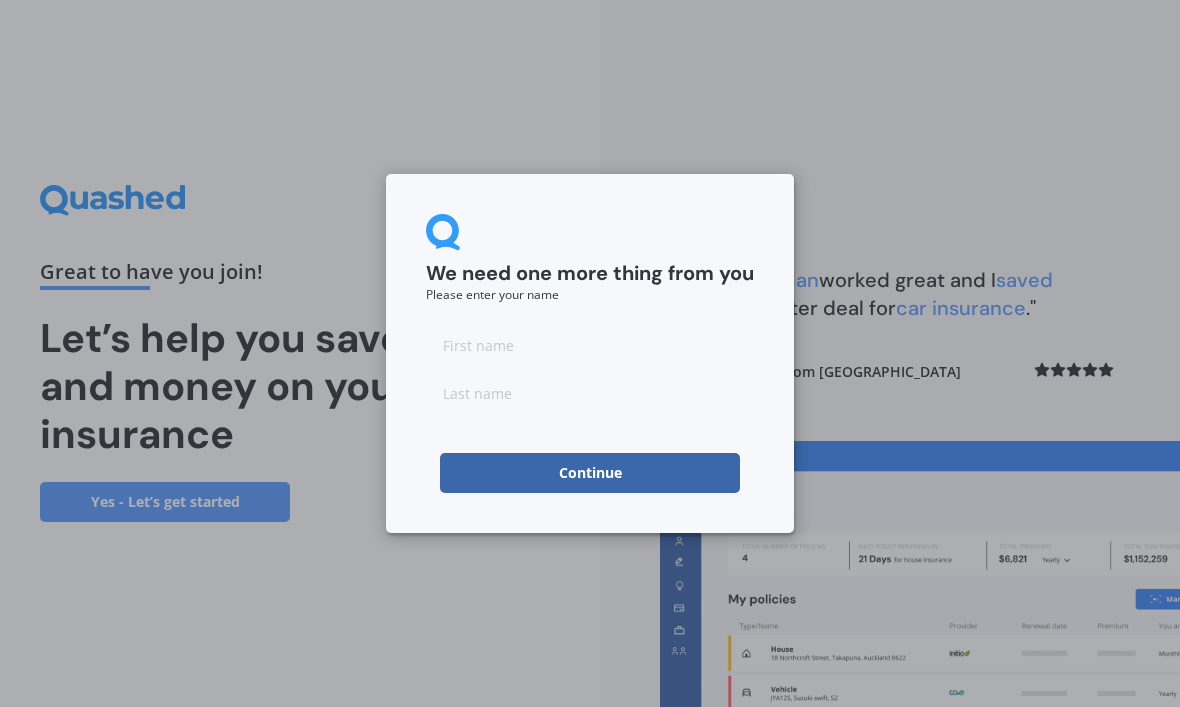 click at bounding box center [590, 345] 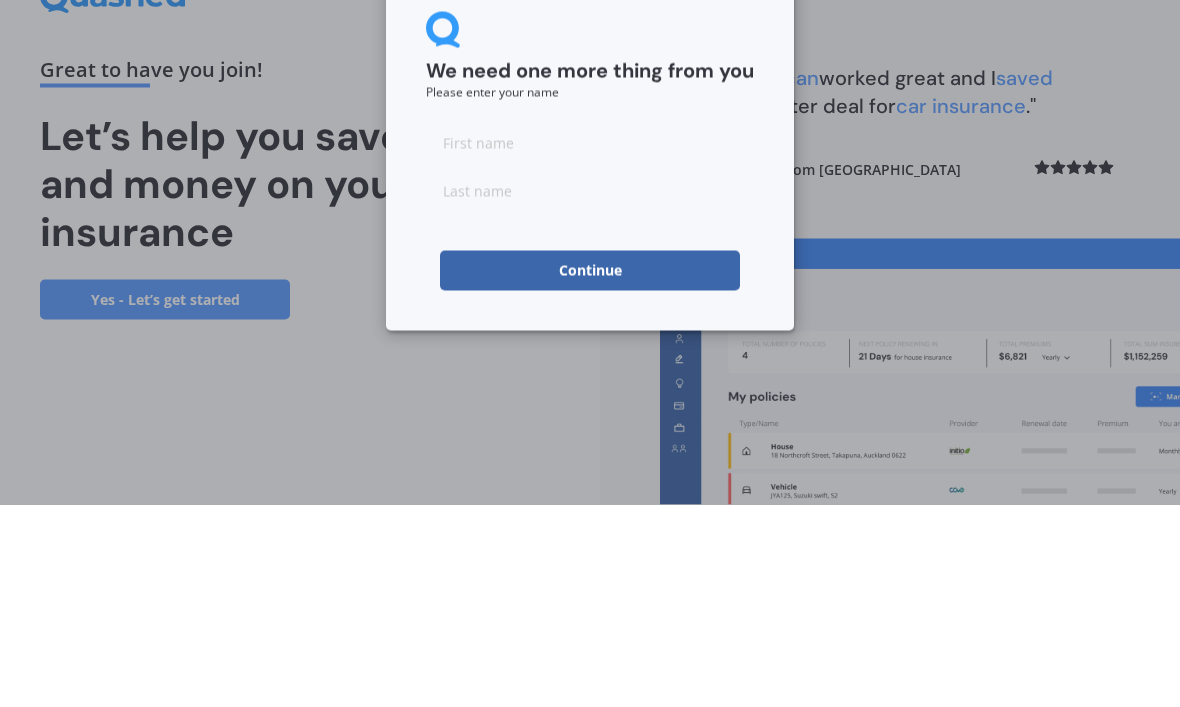 type on "Corletta" 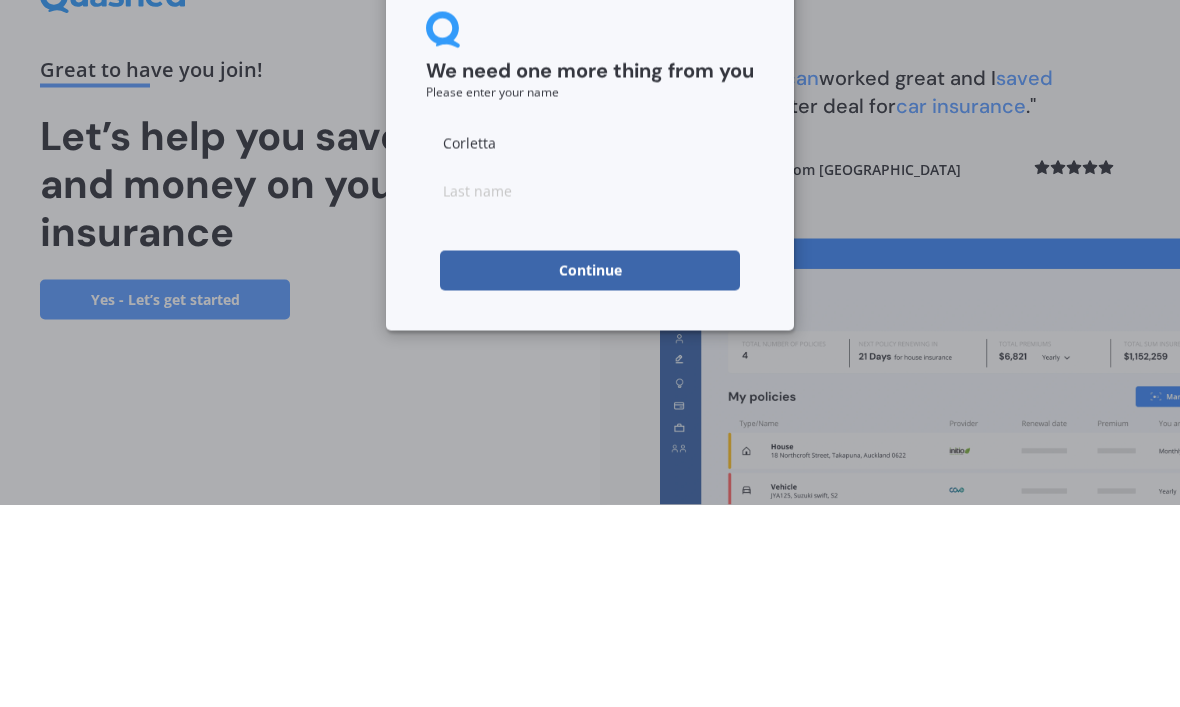 type on "[PERSON_NAME]" 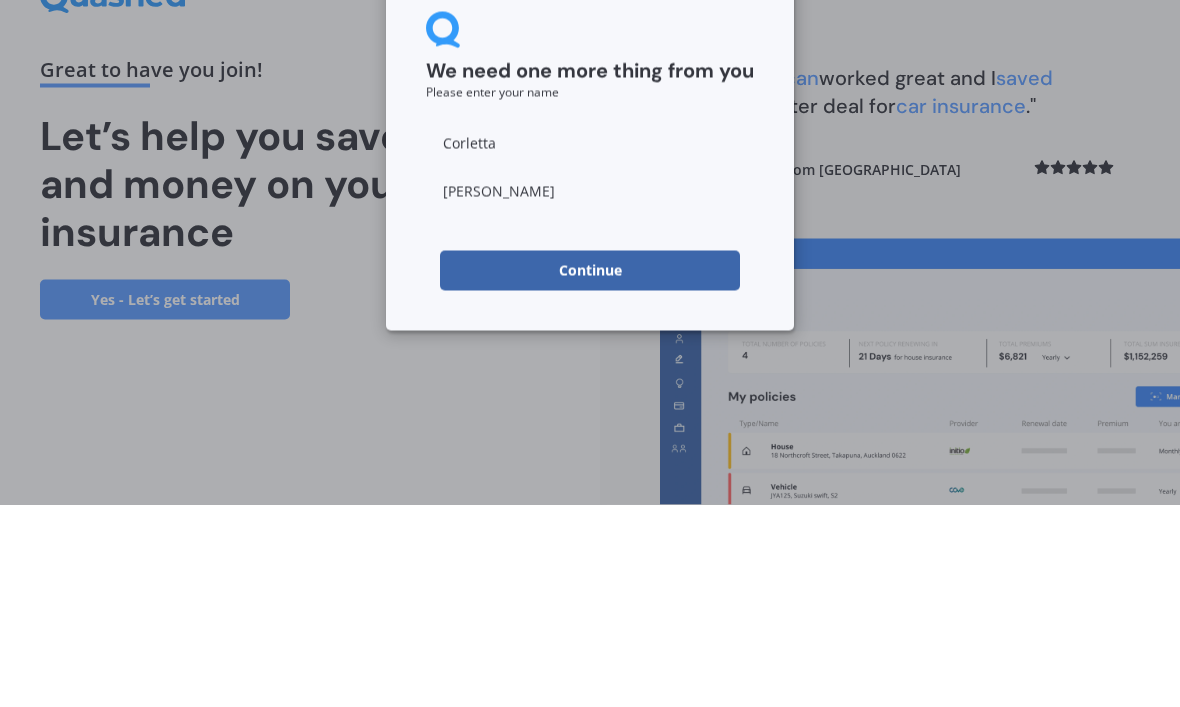 scroll, scrollTop: 67, scrollLeft: 0, axis: vertical 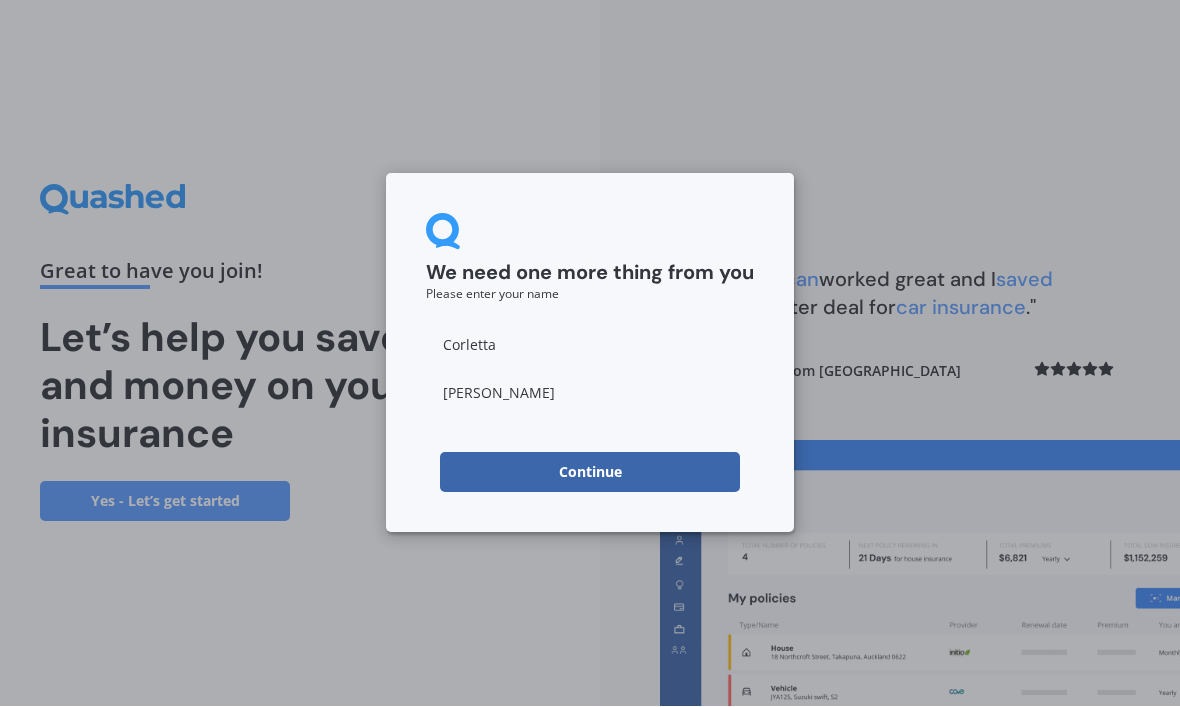 click on "Continue" at bounding box center [590, 473] 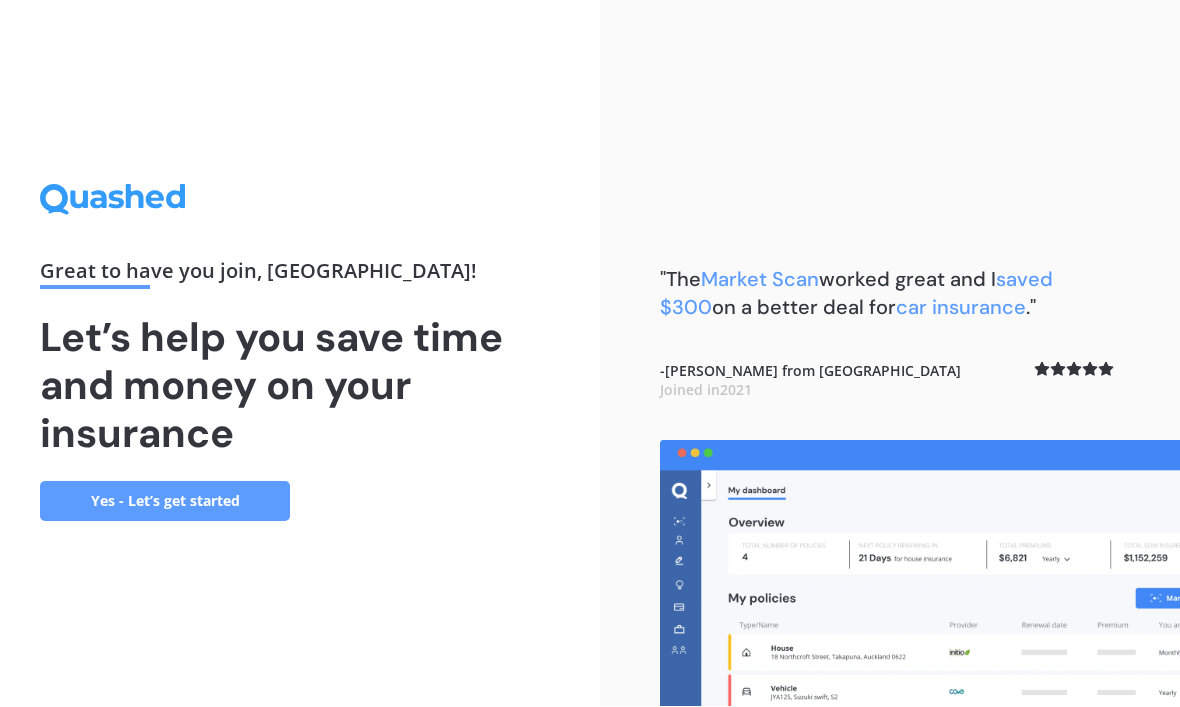 click on "Yes - Let’s get started" at bounding box center (165, 502) 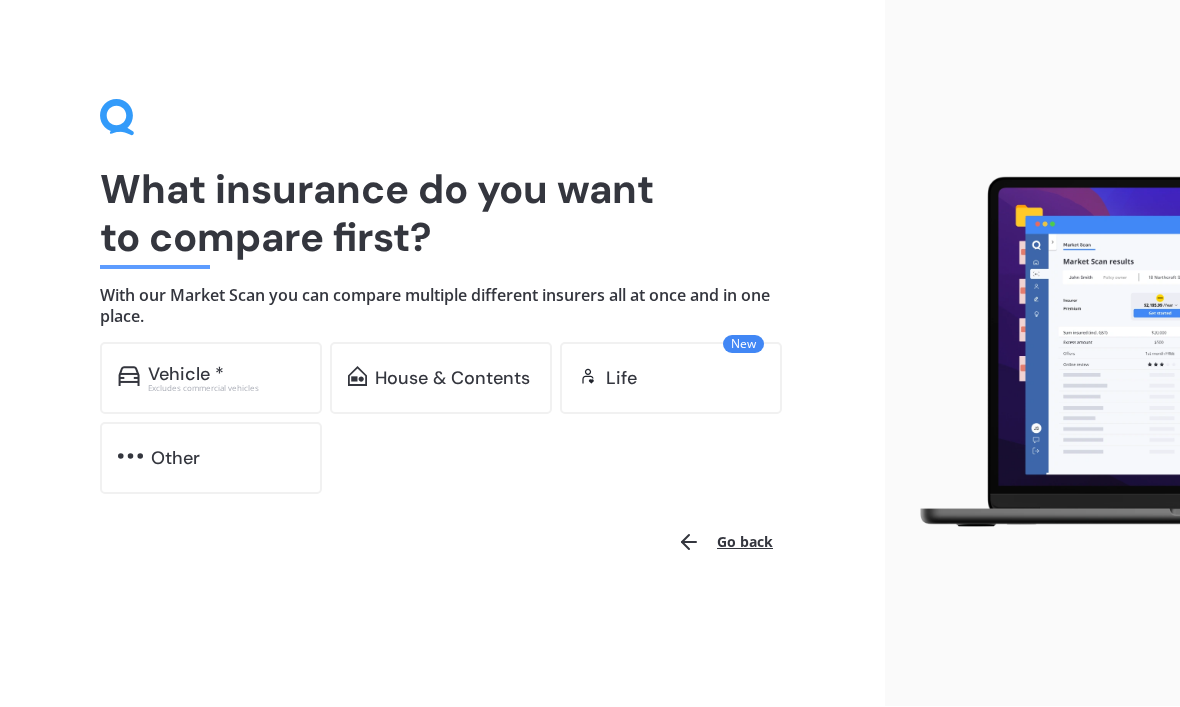 scroll, scrollTop: 0, scrollLeft: 0, axis: both 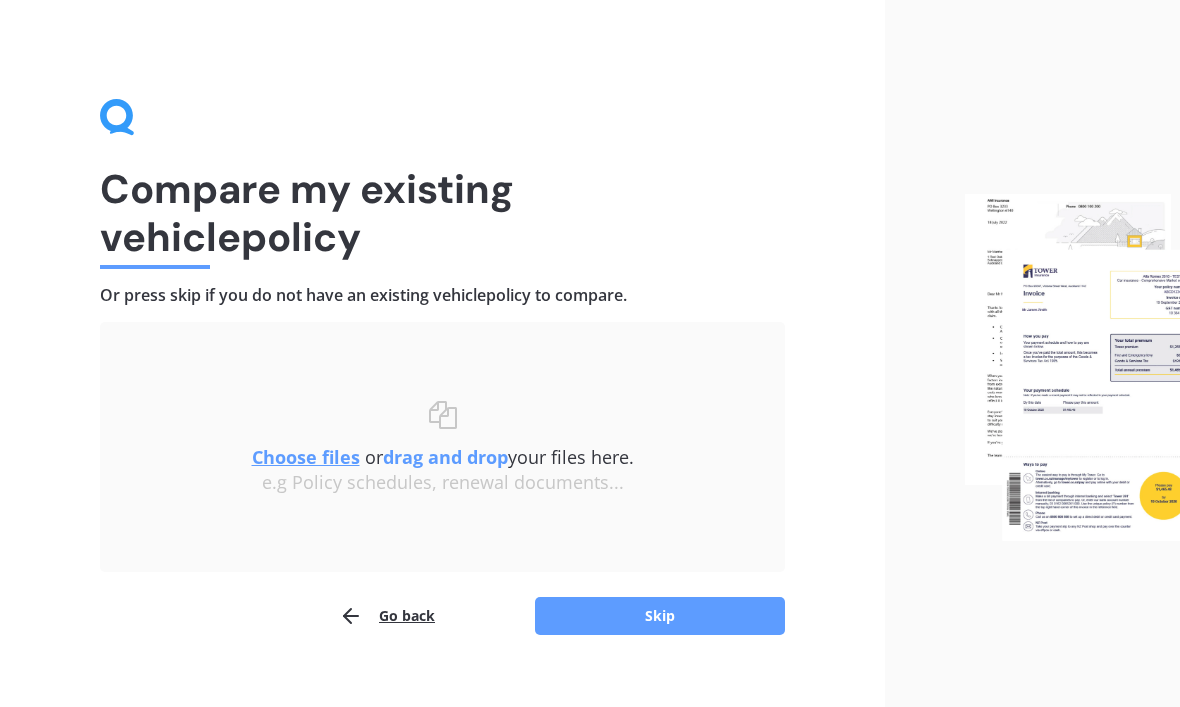 click on "Skip" at bounding box center [660, 616] 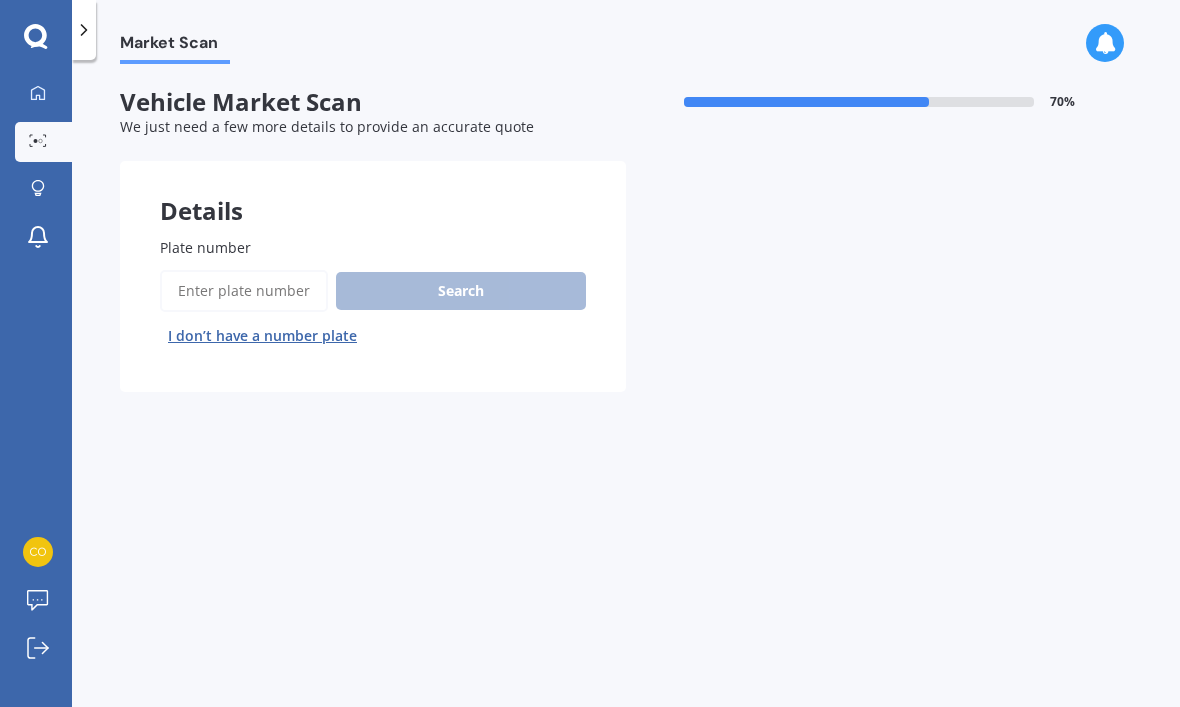 click on "Plate number" at bounding box center (244, 291) 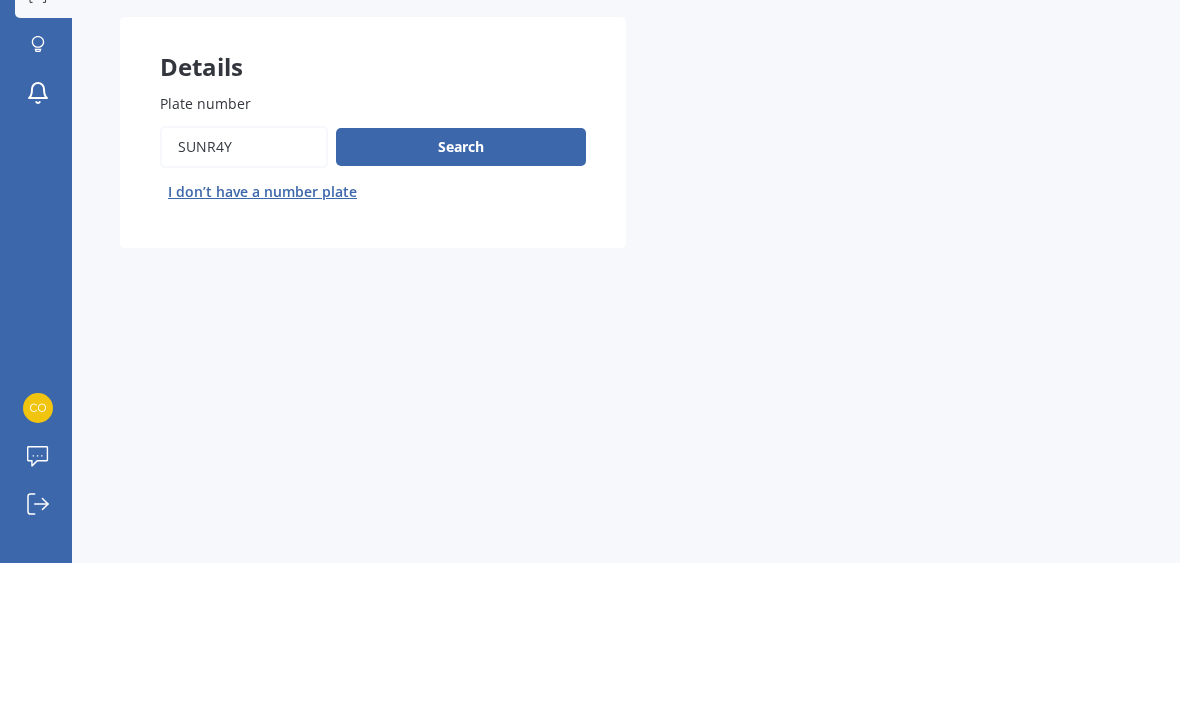 type on "SUNR4Y" 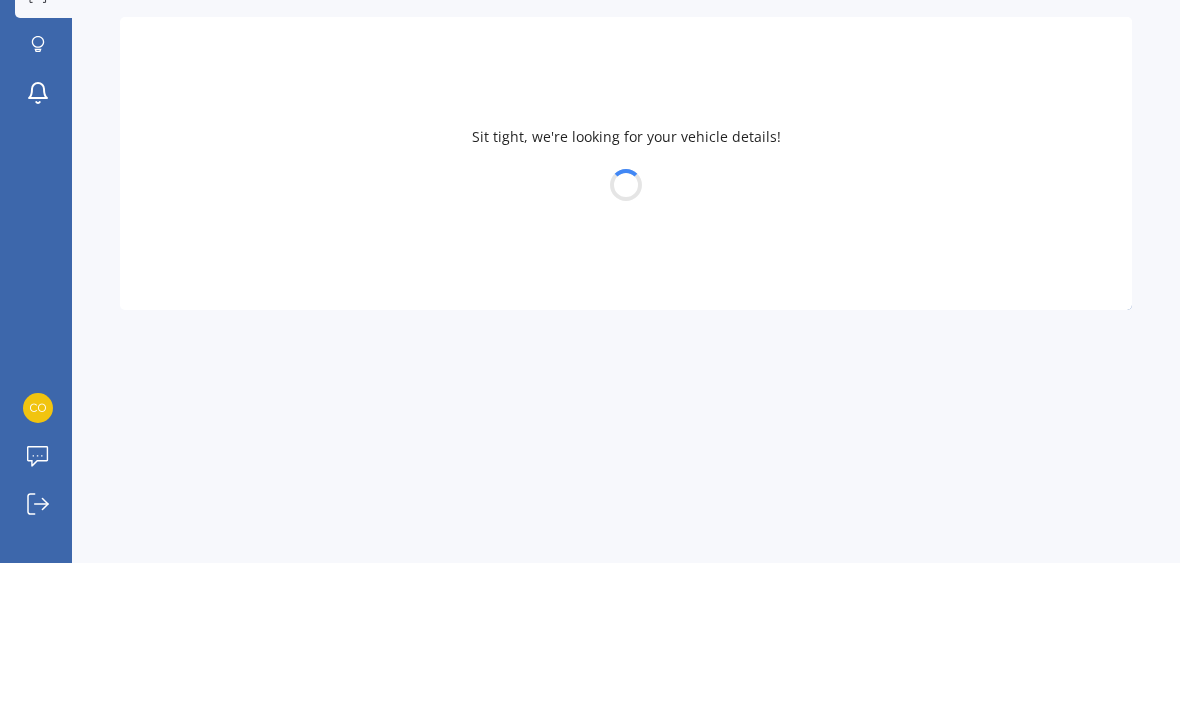 scroll, scrollTop: 67, scrollLeft: 0, axis: vertical 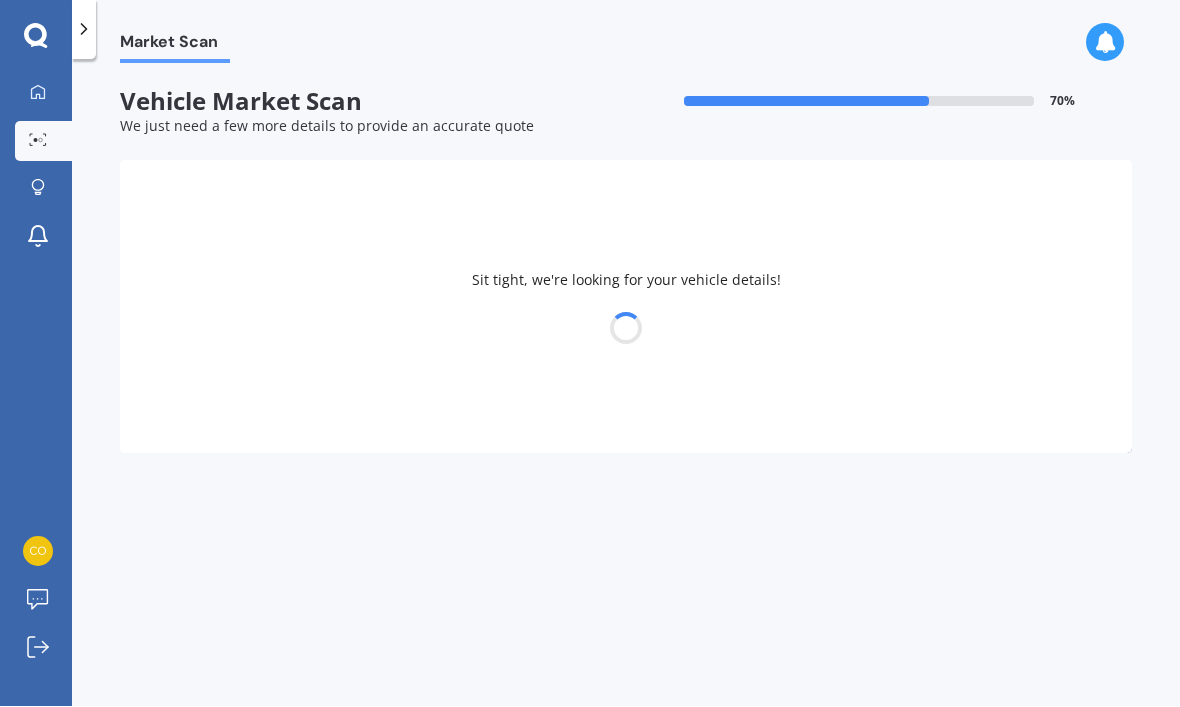 select on "HAVAL" 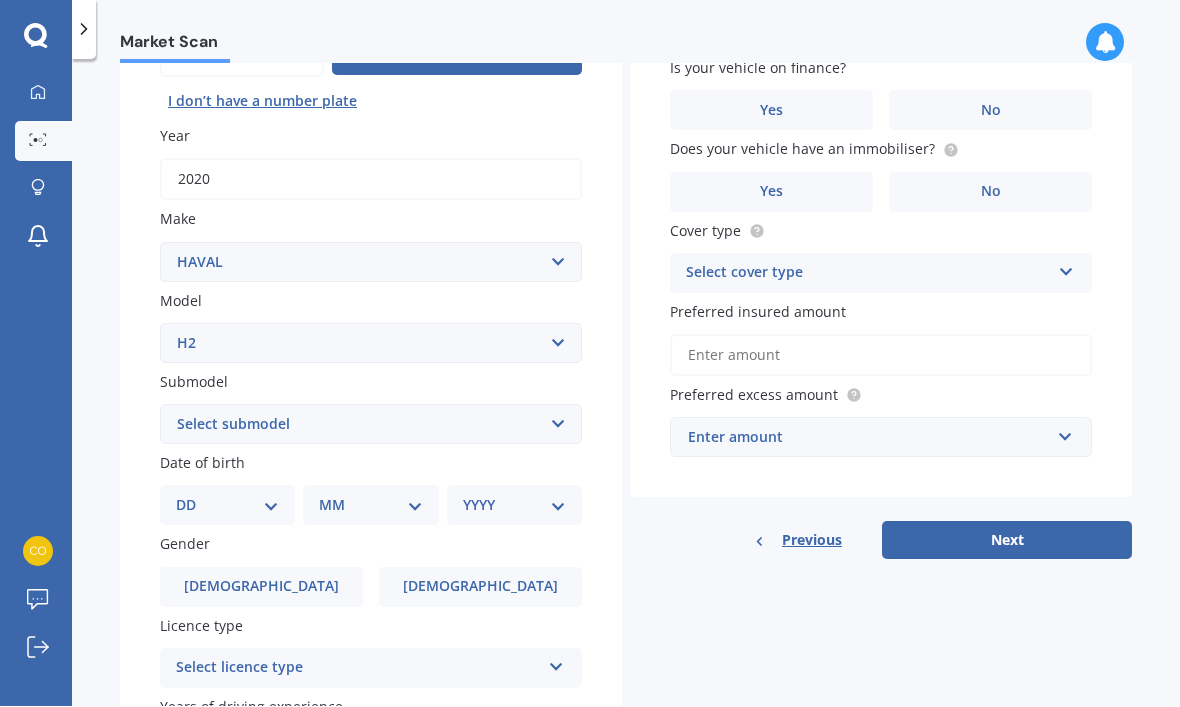 scroll, scrollTop: 235, scrollLeft: 0, axis: vertical 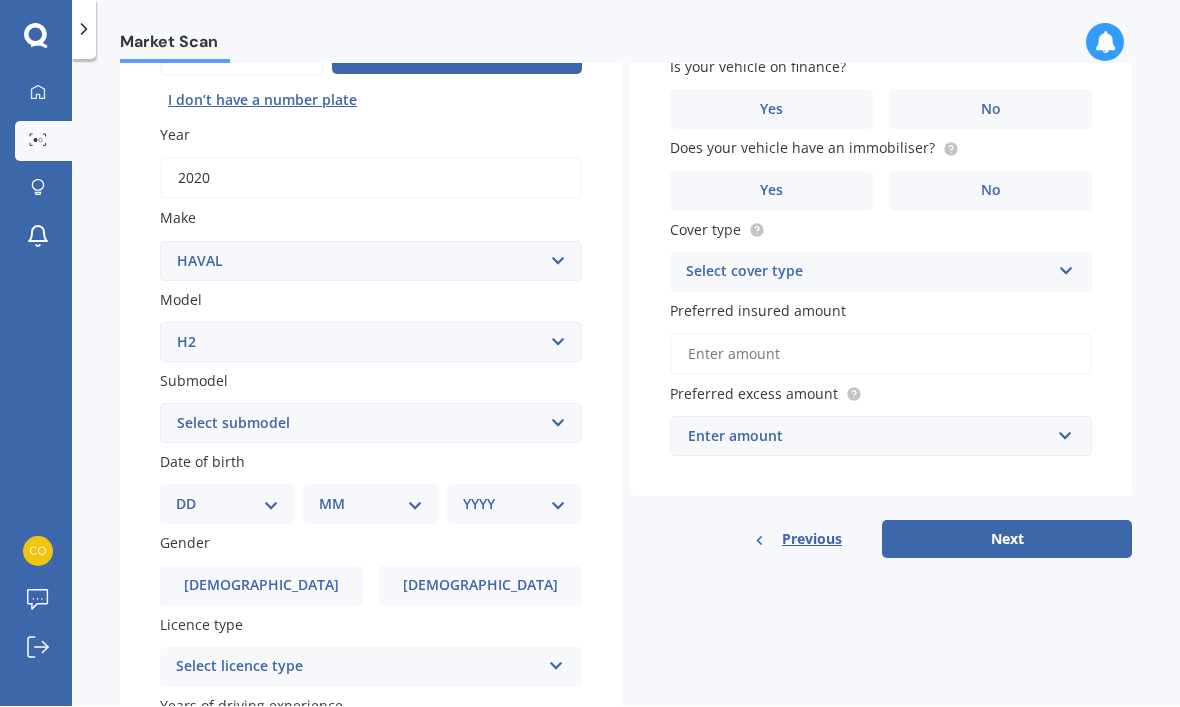 click on "Select submodel Lux Premium" at bounding box center [371, 424] 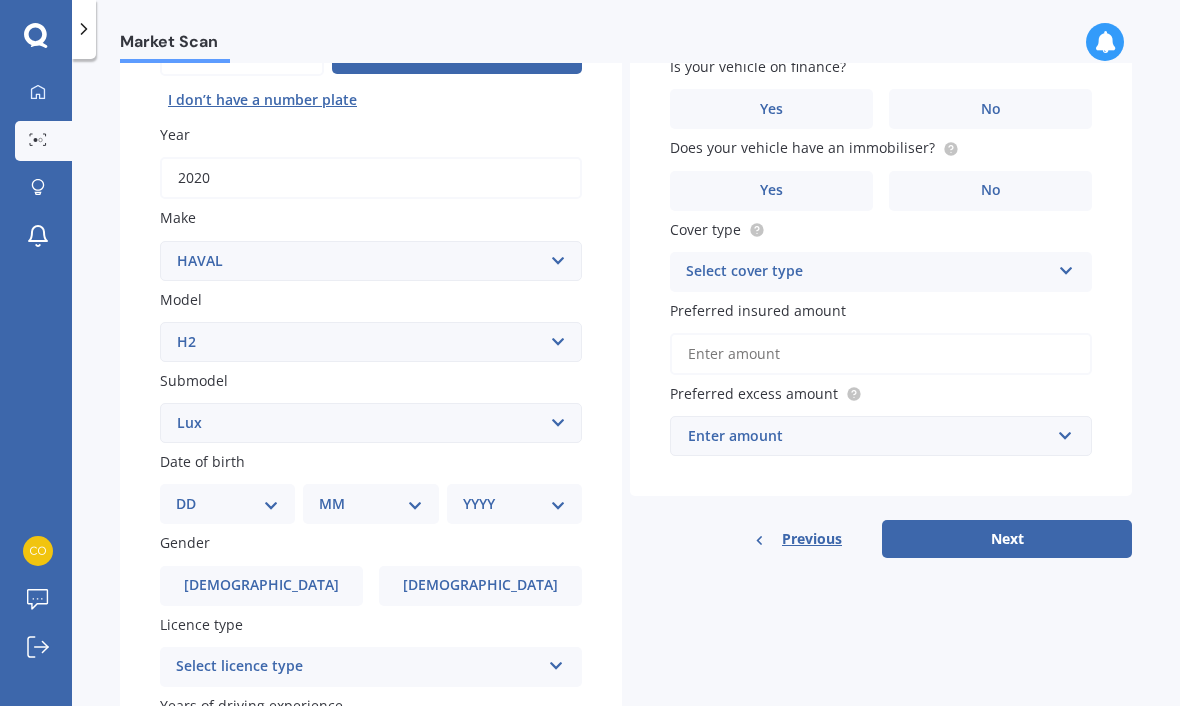 click on "DD 01 02 03 04 05 06 07 08 09 10 11 12 13 14 15 16 17 18 19 20 21 22 23 24 25 26 27 28 29 30 31" at bounding box center (227, 505) 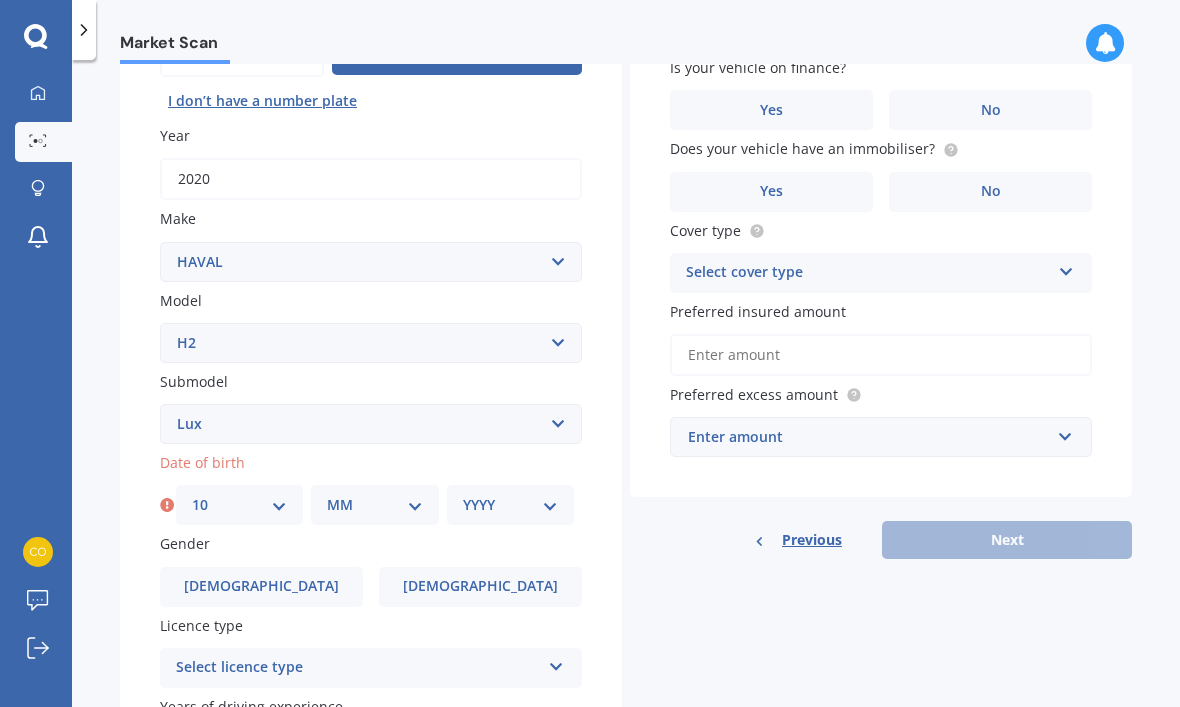 click on "MM 01 02 03 04 05 06 07 08 09 10 11 12" at bounding box center (374, 505) 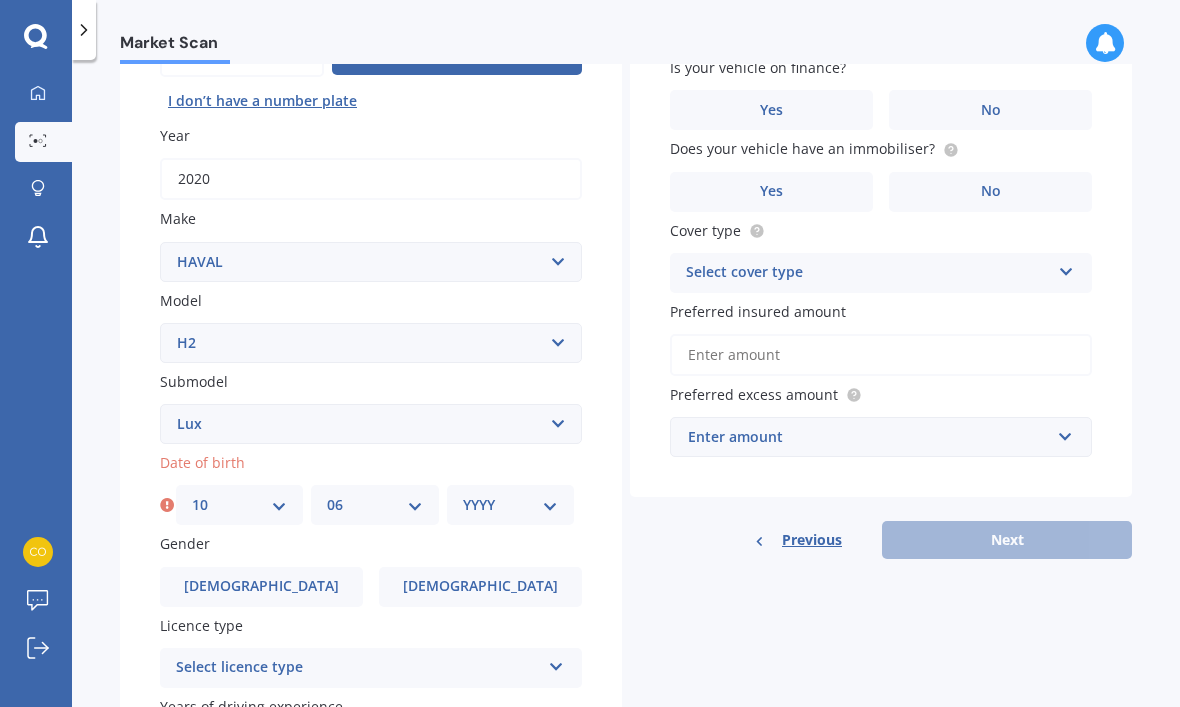 click on "YYYY 2025 2024 2023 2022 2021 2020 2019 2018 2017 2016 2015 2014 2013 2012 2011 2010 2009 2008 2007 2006 2005 2004 2003 2002 2001 2000 1999 1998 1997 1996 1995 1994 1993 1992 1991 1990 1989 1988 1987 1986 1985 1984 1983 1982 1981 1980 1979 1978 1977 1976 1975 1974 1973 1972 1971 1970 1969 1968 1967 1966 1965 1964 1963 1962 1961 1960 1959 1958 1957 1956 1955 1954 1953 1952 1951 1950 1949 1948 1947 1946 1945 1944 1943 1942 1941 1940 1939 1938 1937 1936 1935 1934 1933 1932 1931 1930 1929 1928 1927 1926" at bounding box center [510, 505] 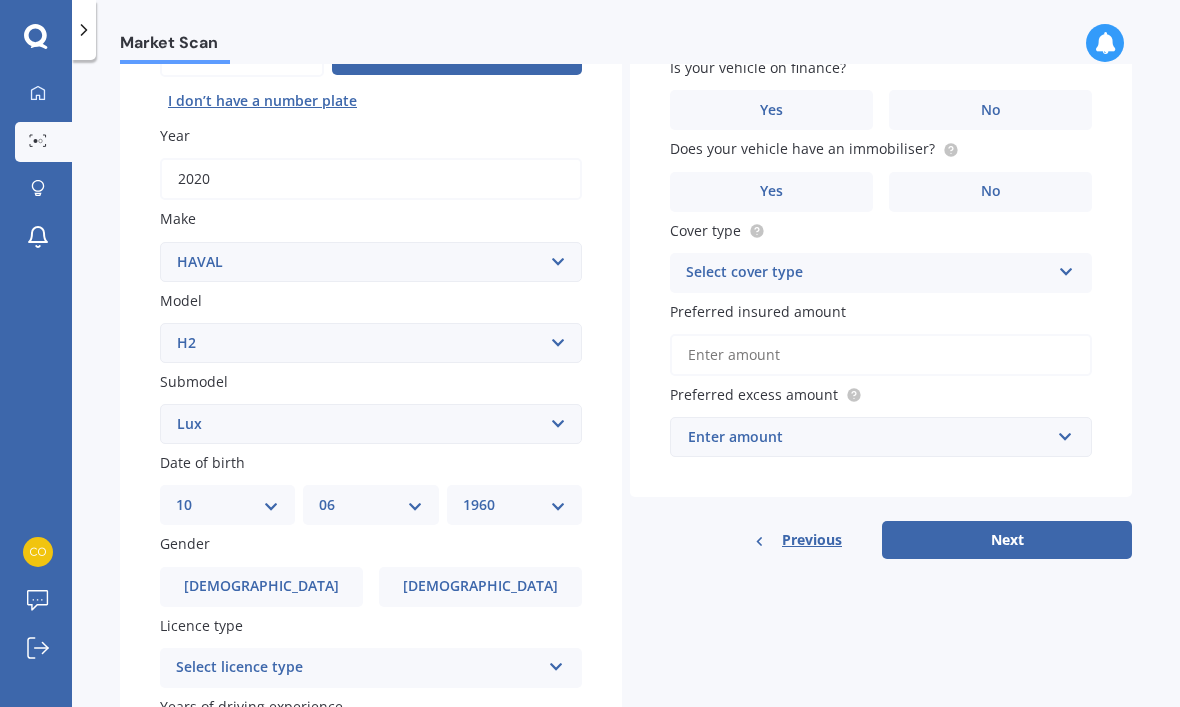 click on "[DEMOGRAPHIC_DATA]" at bounding box center (480, 586) 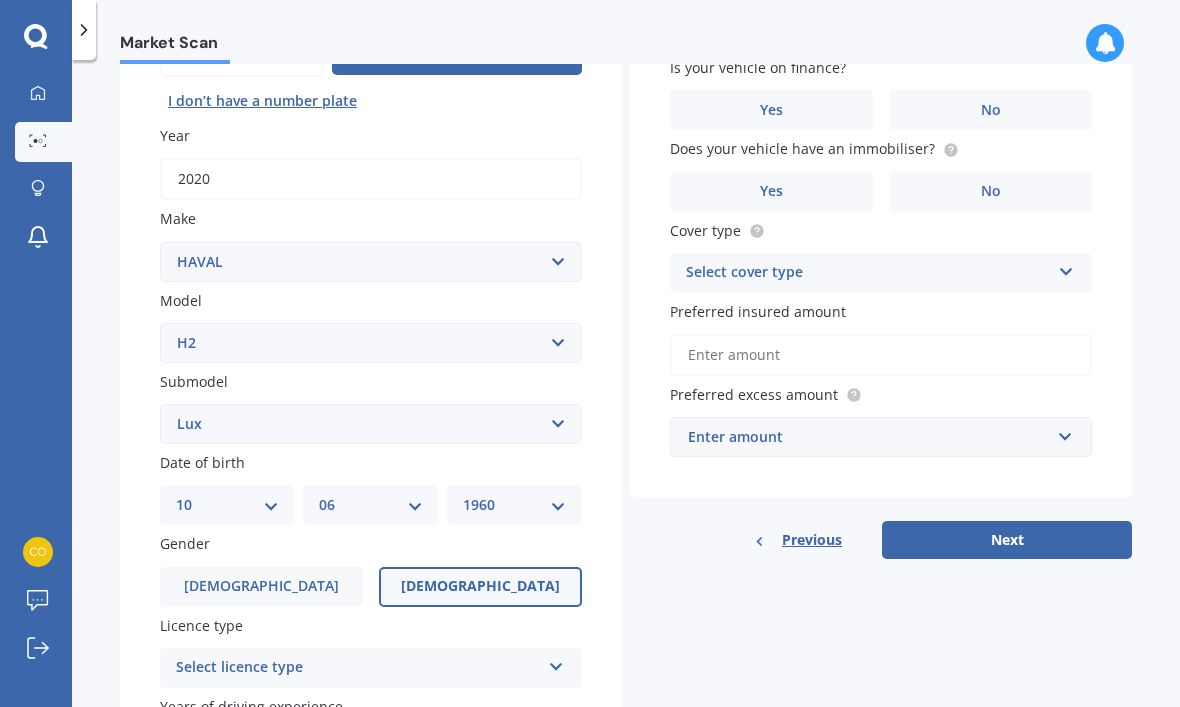 click at bounding box center (556, 663) 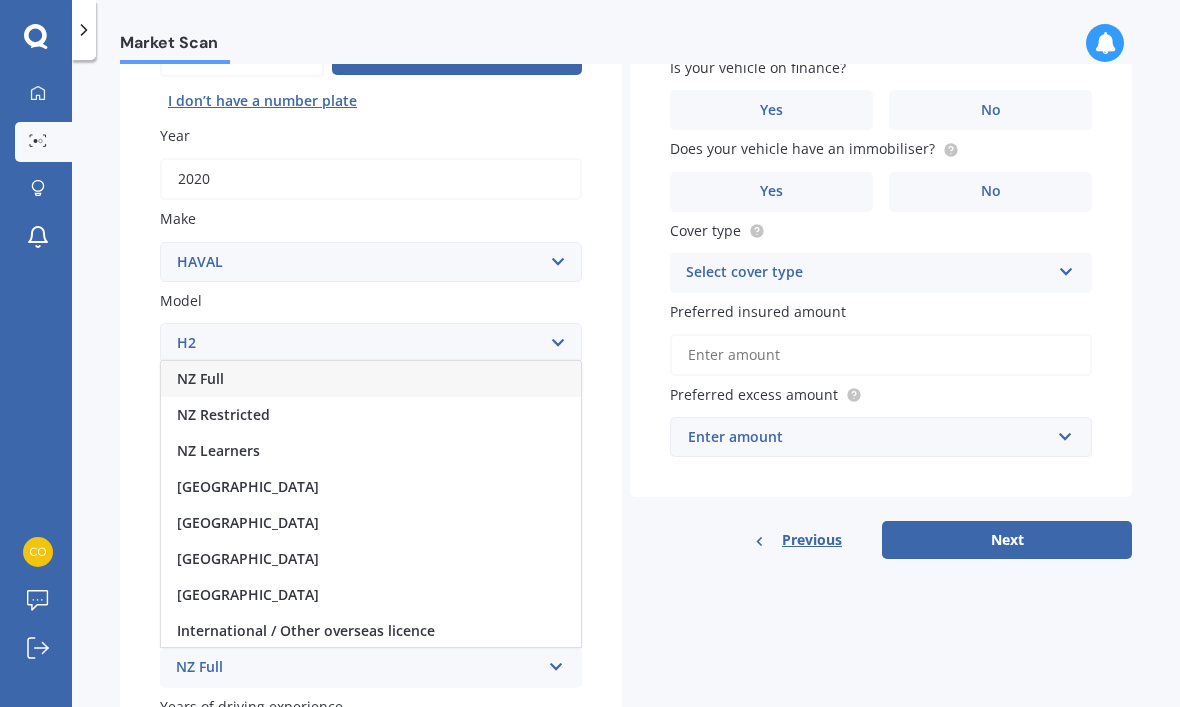 click on "NZ Full" at bounding box center (371, 379) 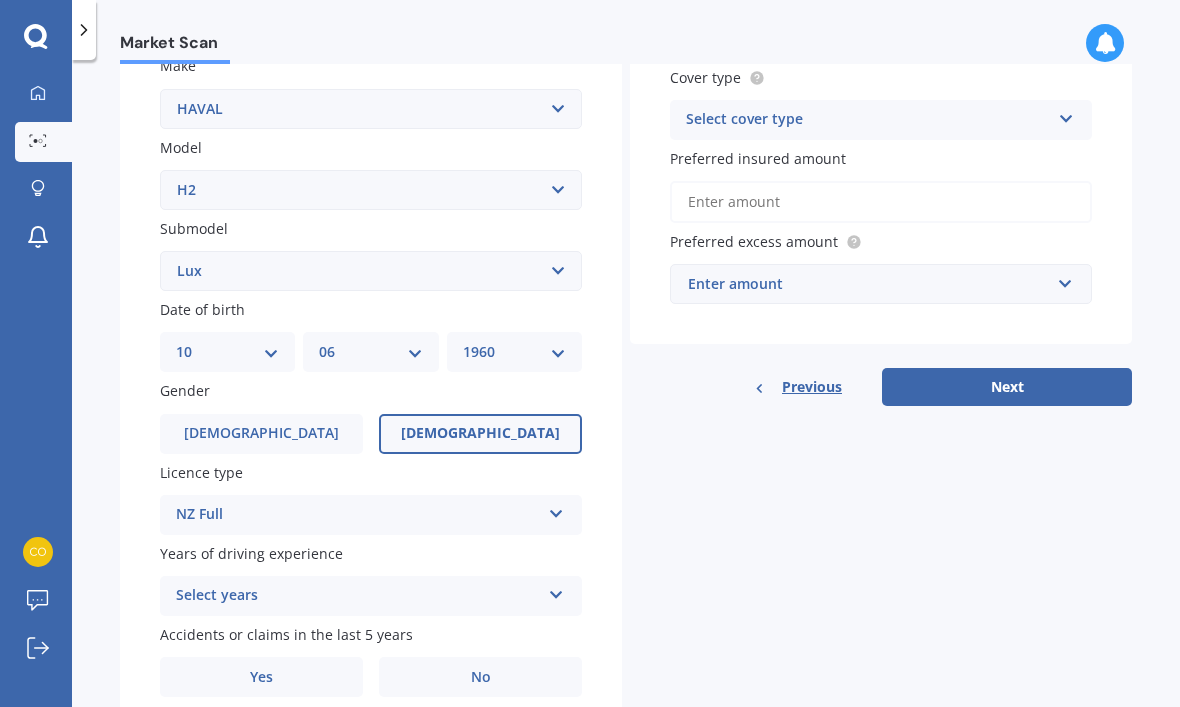 scroll, scrollTop: 386, scrollLeft: 0, axis: vertical 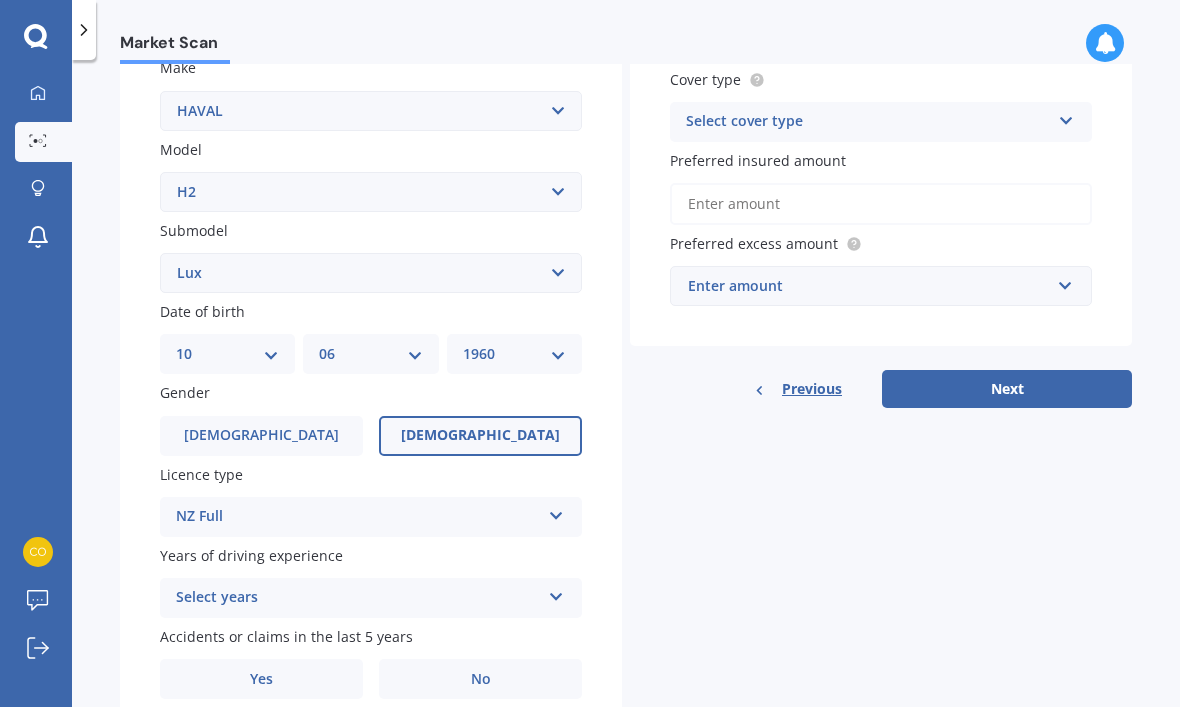 click at bounding box center [556, 593] 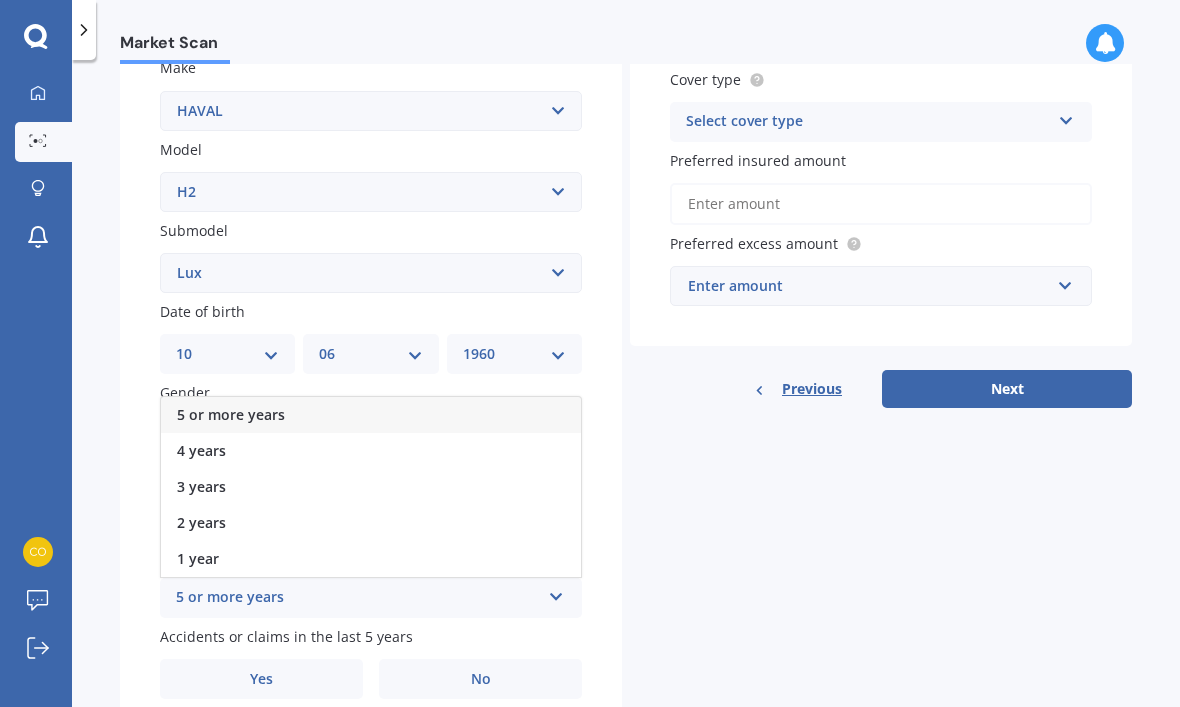 click on "5 or more years" at bounding box center (371, 415) 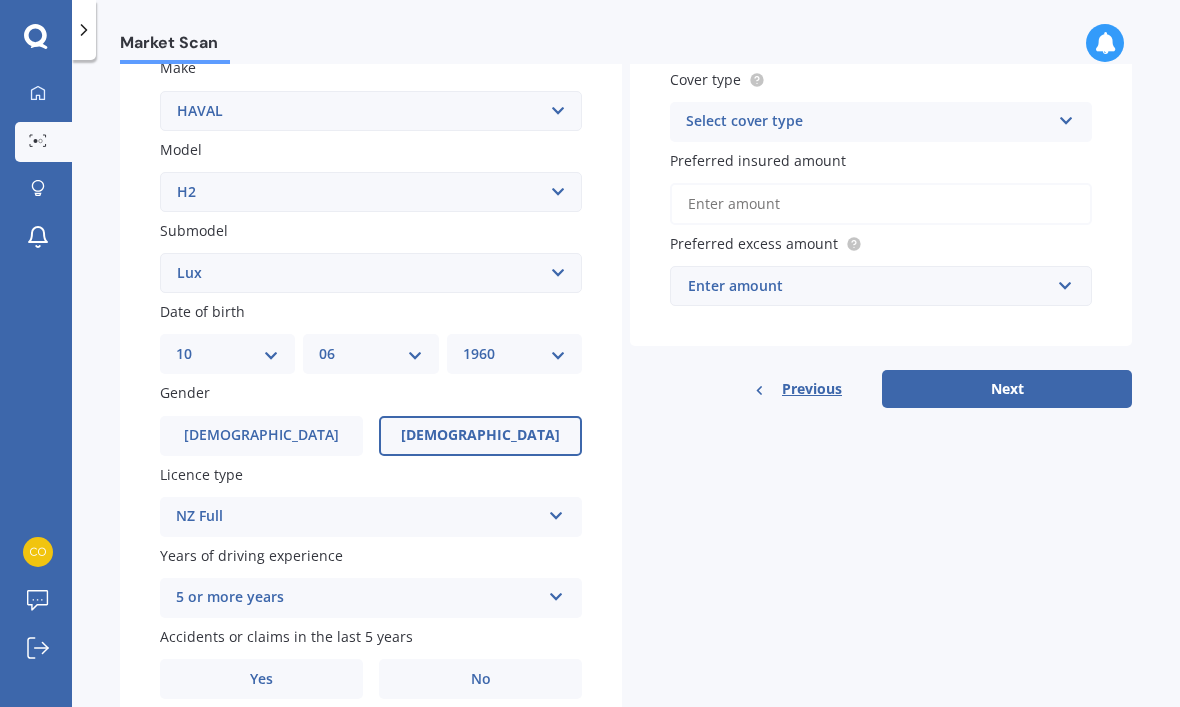 click on "No" at bounding box center (480, 679) 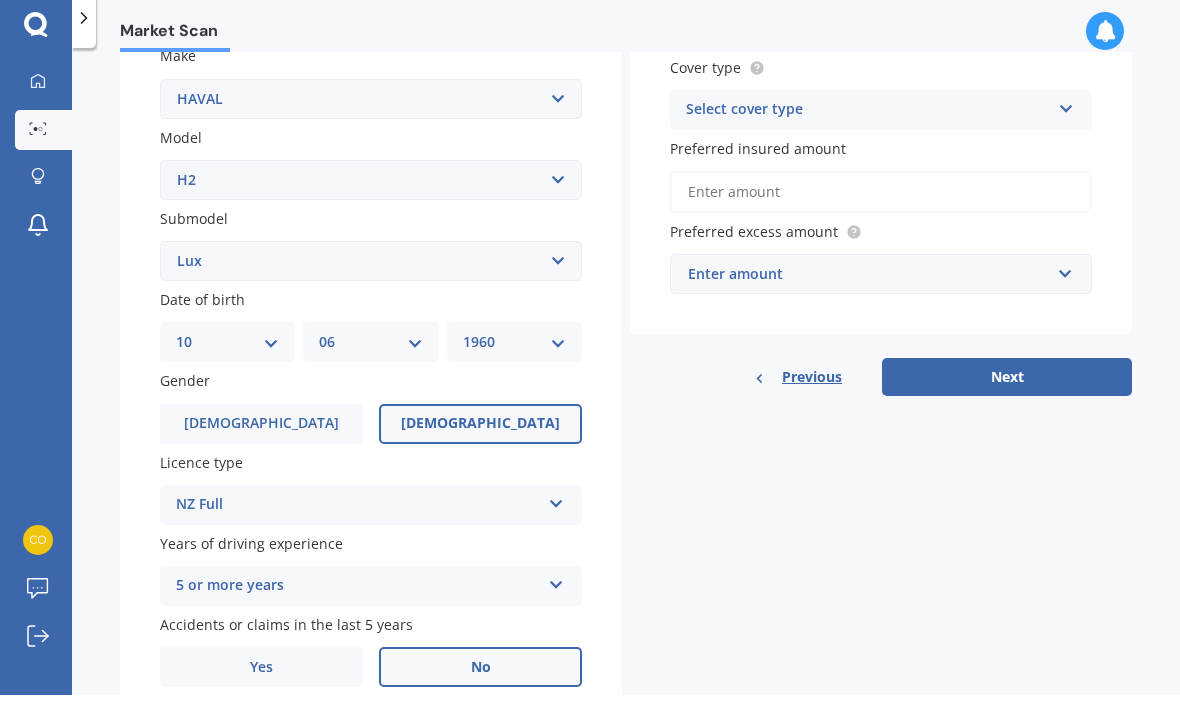 scroll, scrollTop: 0, scrollLeft: 0, axis: both 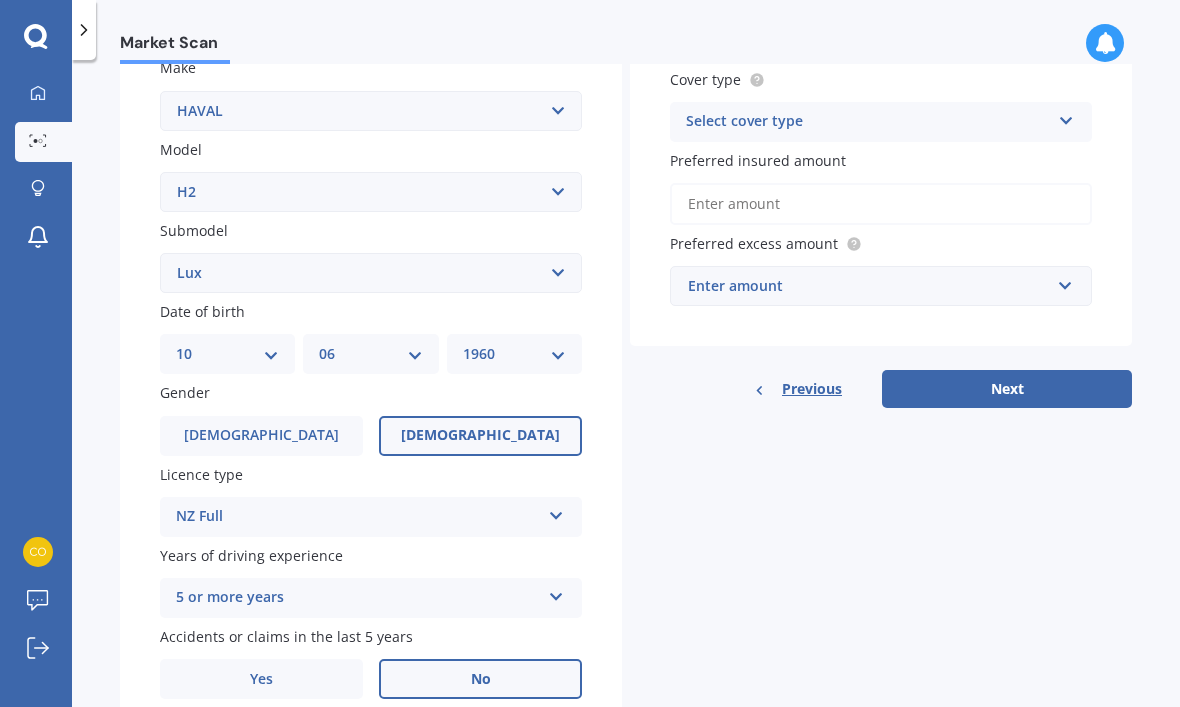 click at bounding box center [1066, 117] 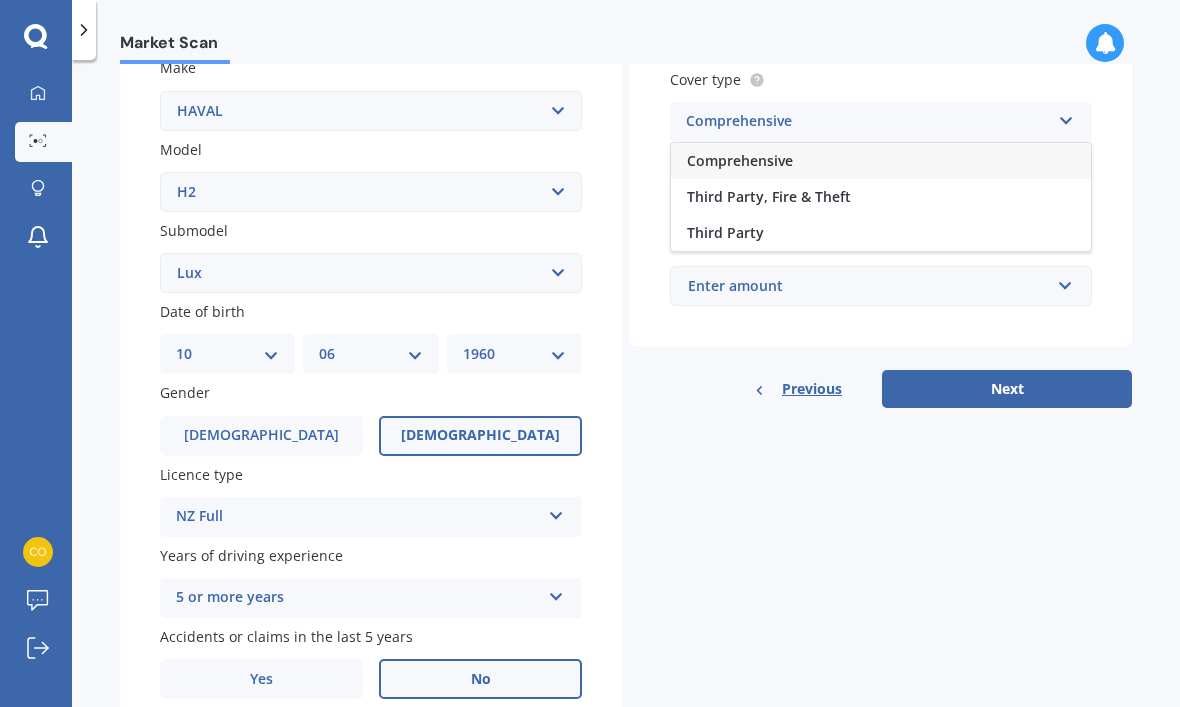 click on "Comprehensive" at bounding box center (881, 161) 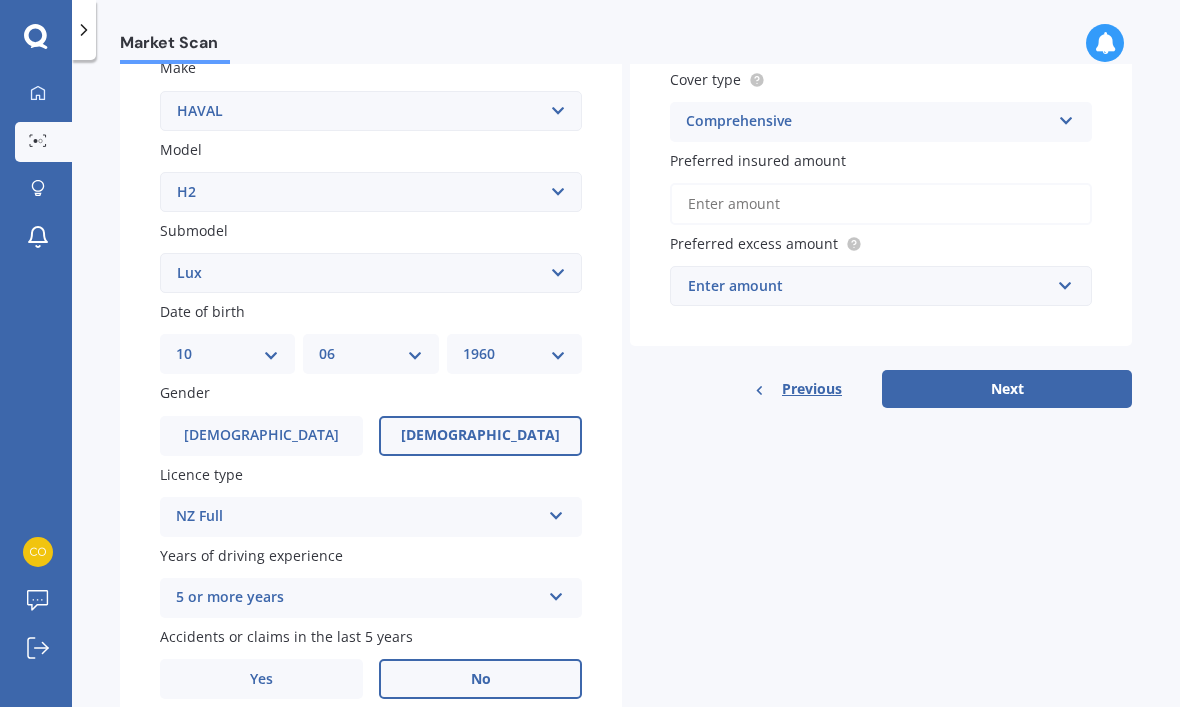 click on "Preferred insured amount" at bounding box center [881, 204] 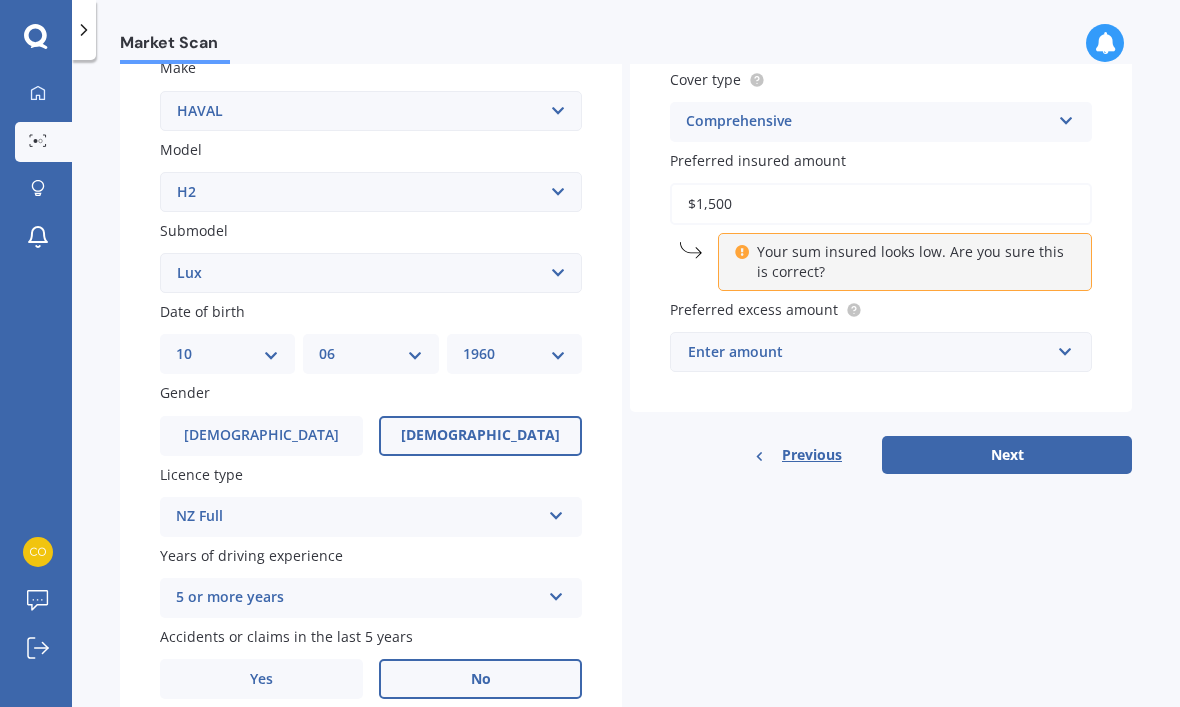 type on "$15,000" 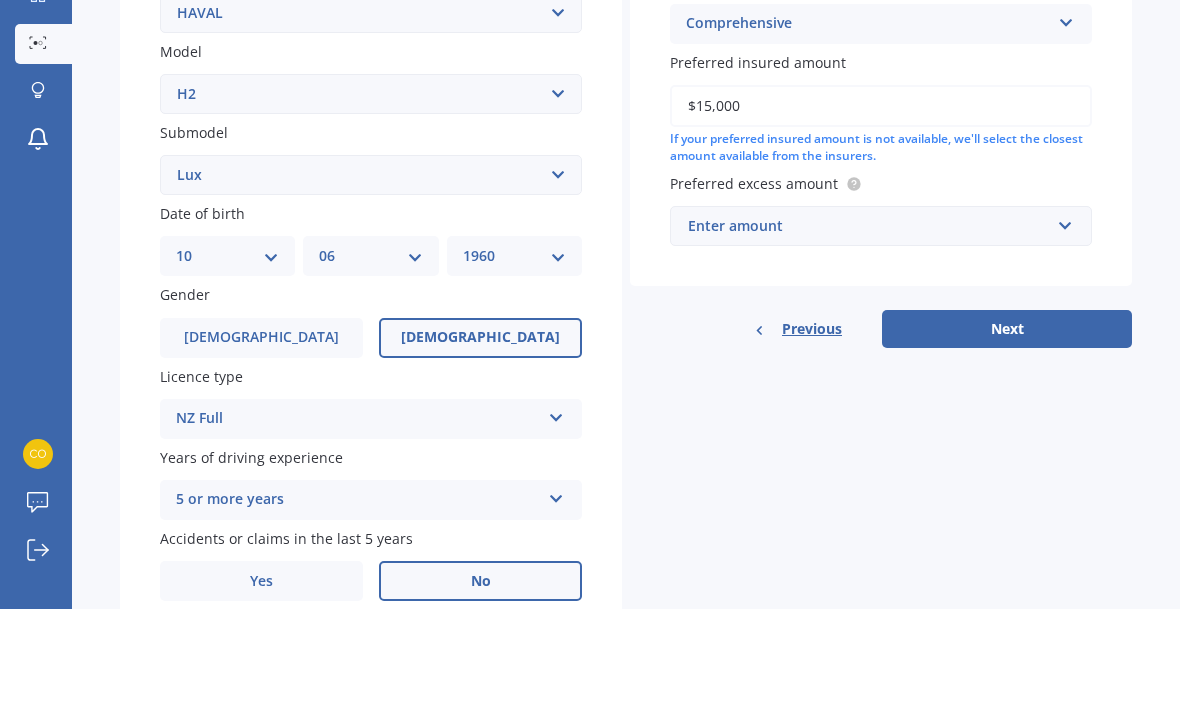 click on "Next" at bounding box center [1007, 427] 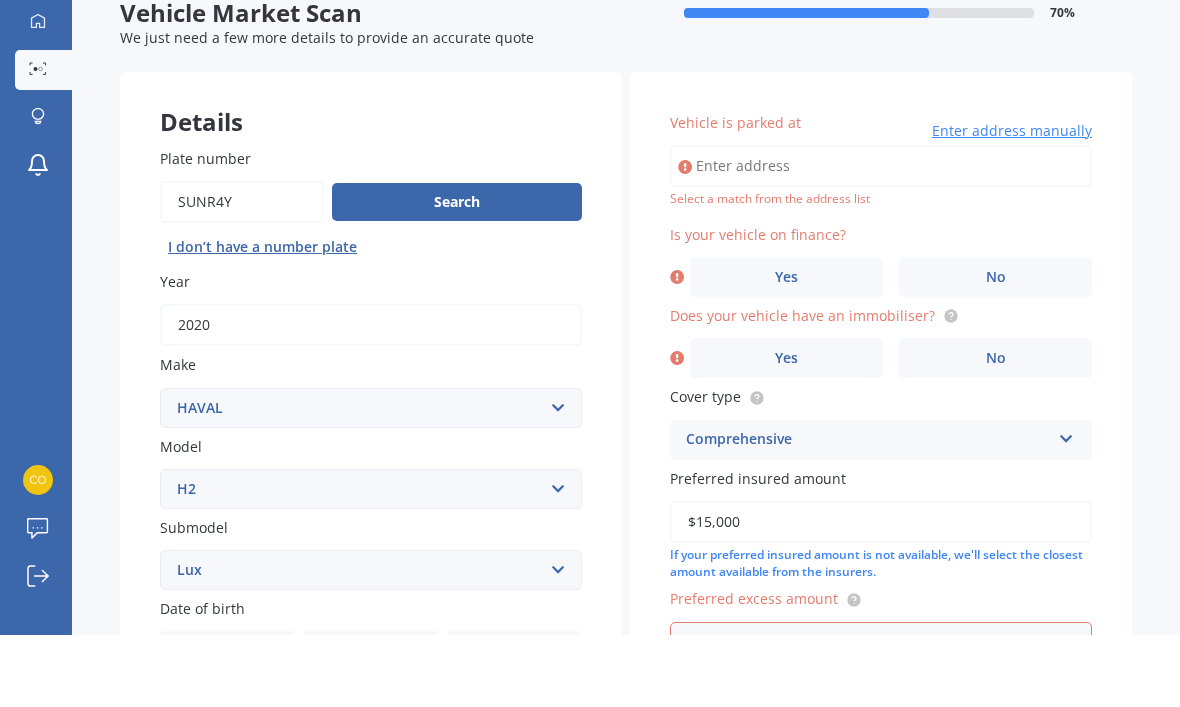 scroll, scrollTop: 15, scrollLeft: 0, axis: vertical 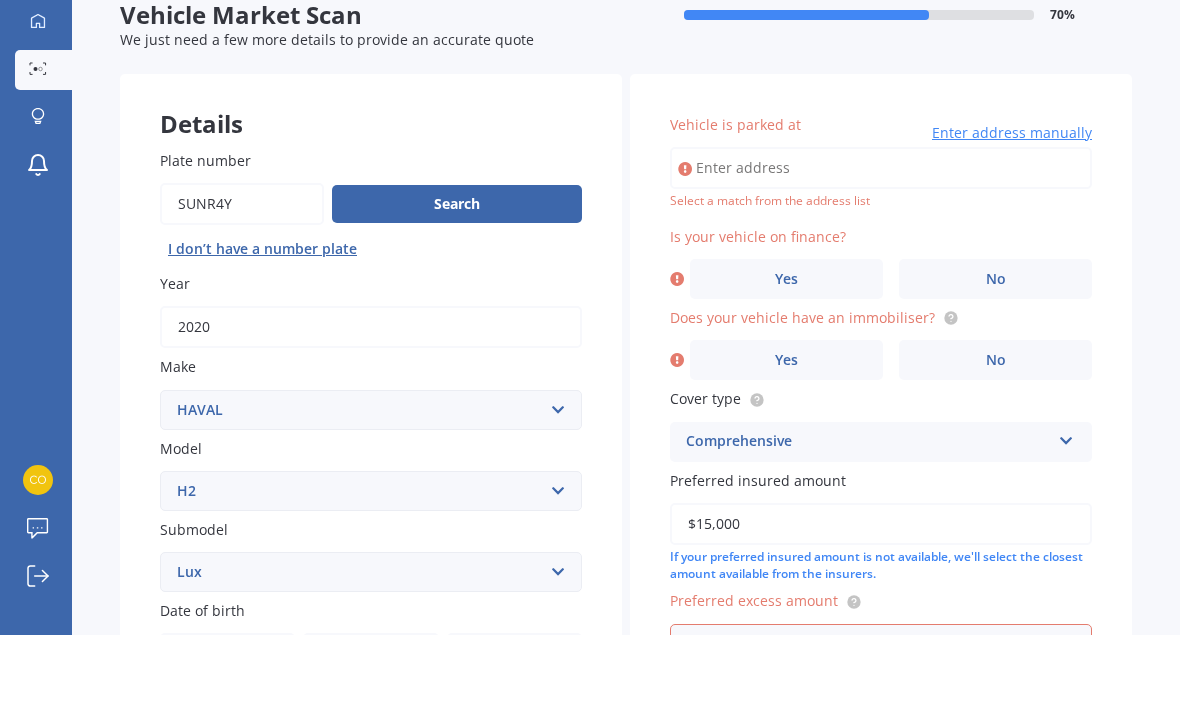 click on "Enter address manually" at bounding box center (1012, 205) 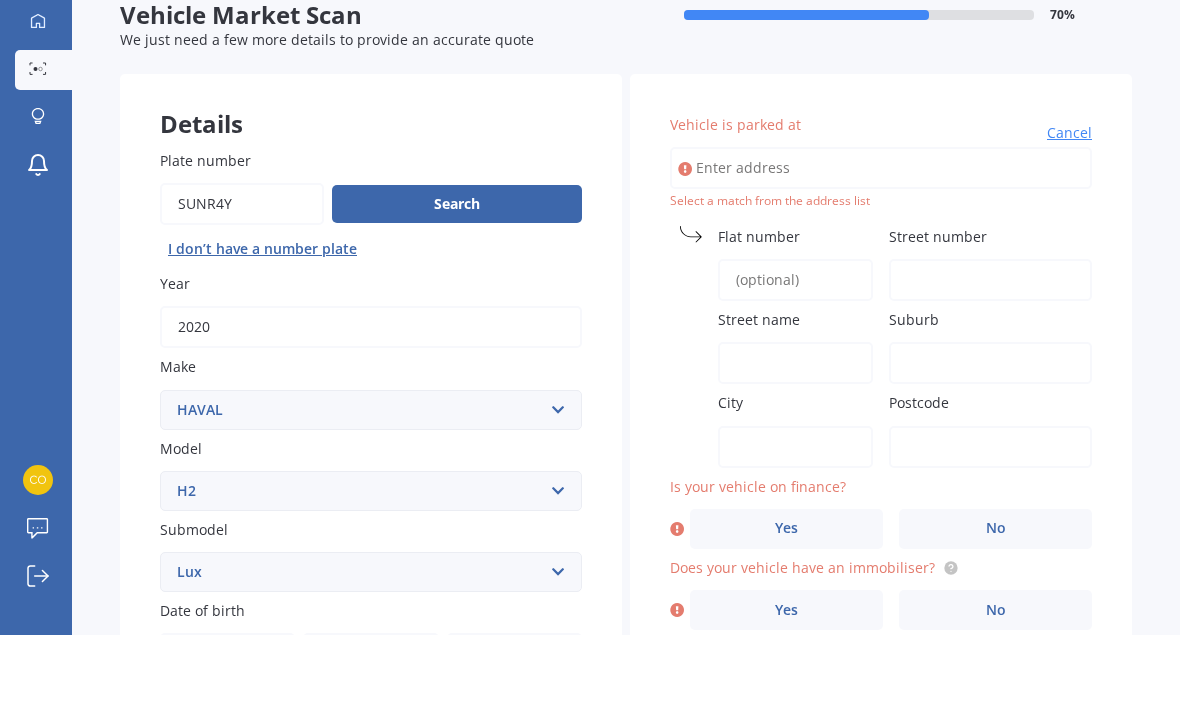 scroll, scrollTop: 67, scrollLeft: 0, axis: vertical 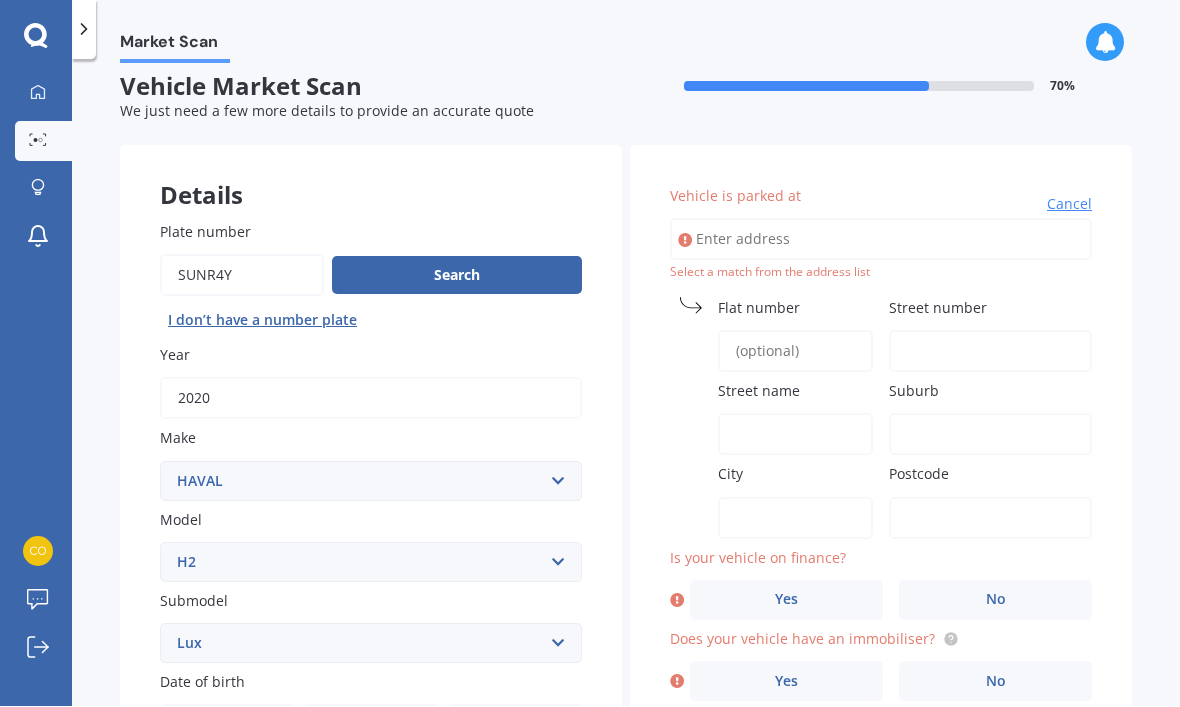 click on "Street number" at bounding box center (990, 352) 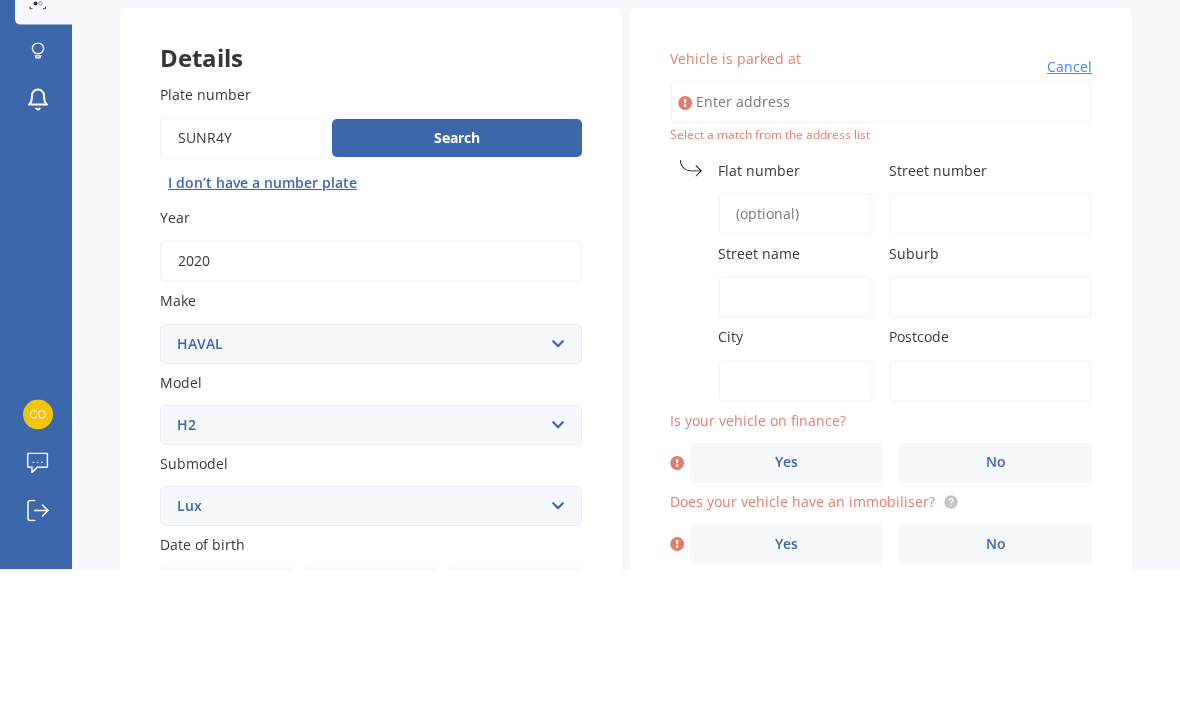 type on "[STREET_ADDRESS]" 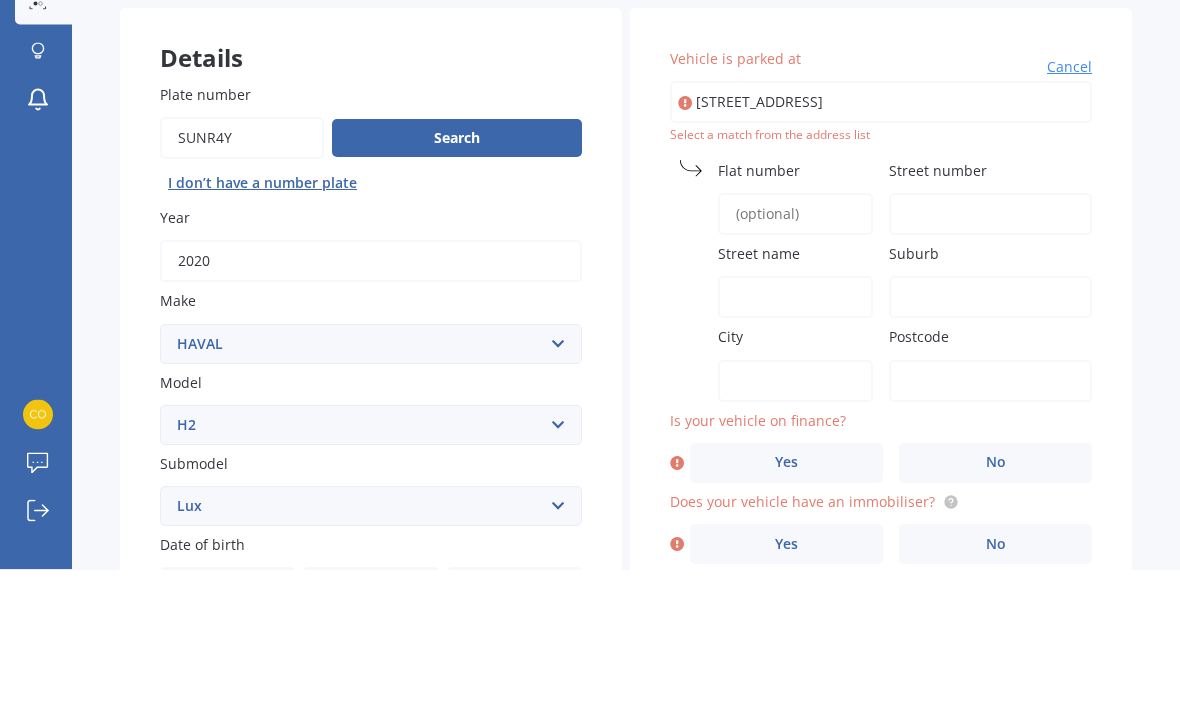 type on "Mahia" 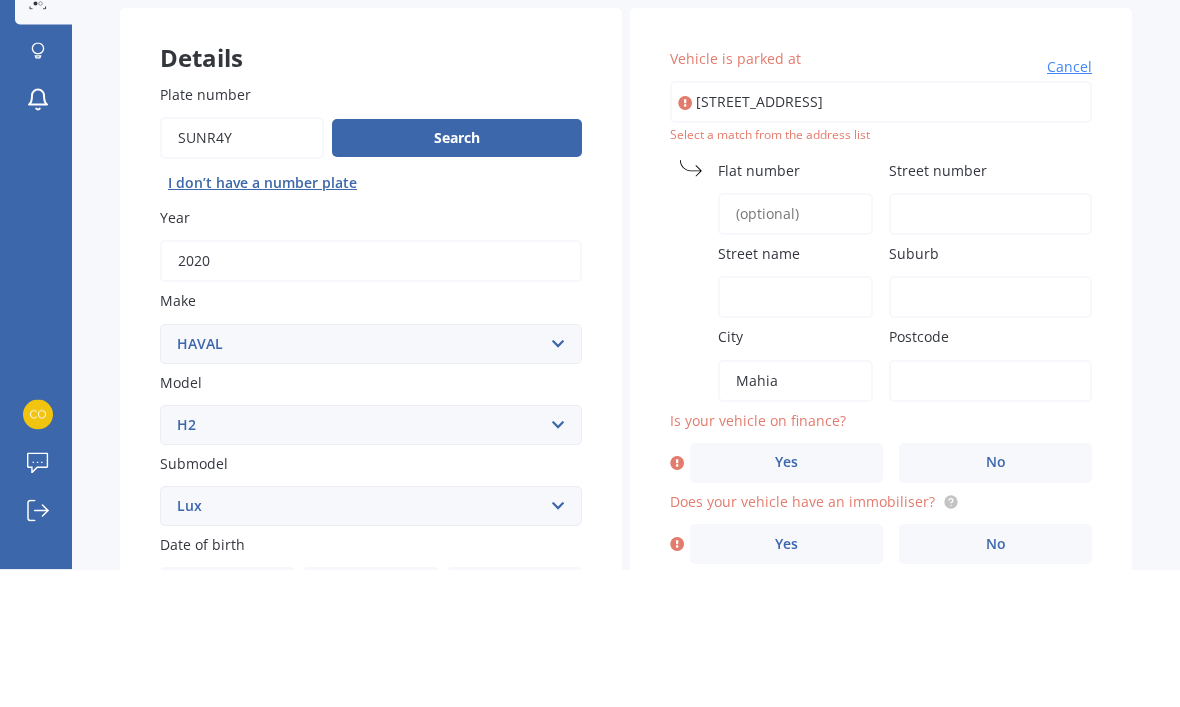 type 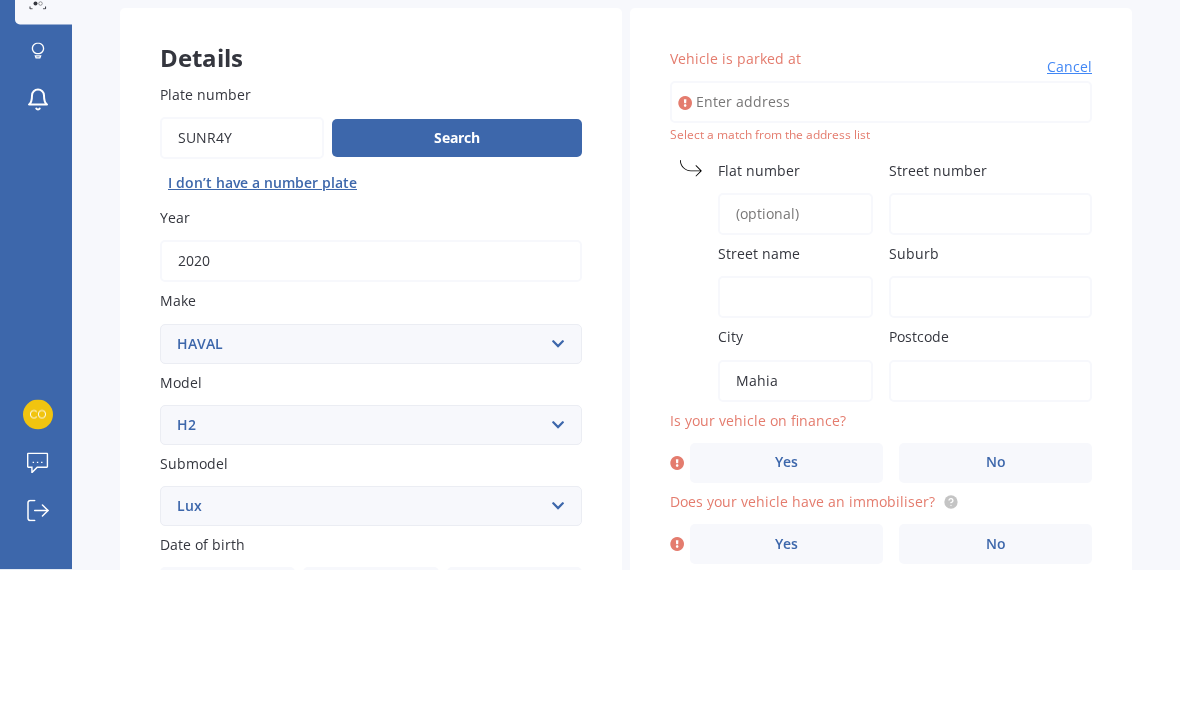 type on "4198" 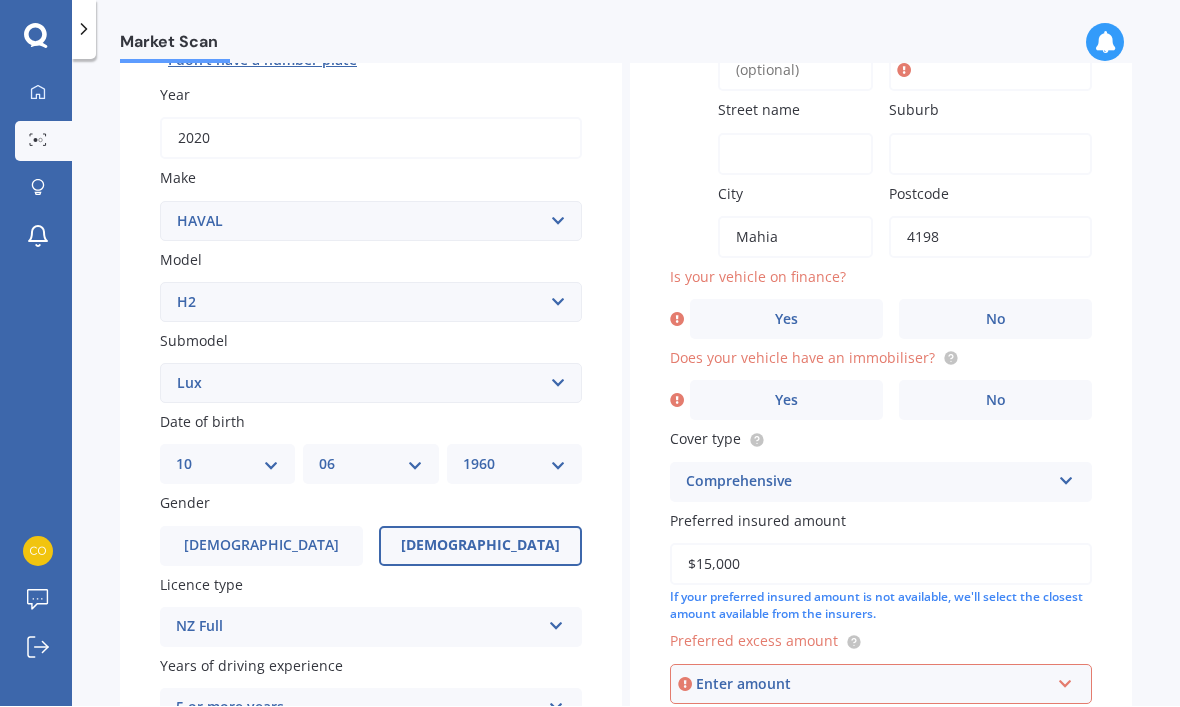 scroll, scrollTop: 280, scrollLeft: 0, axis: vertical 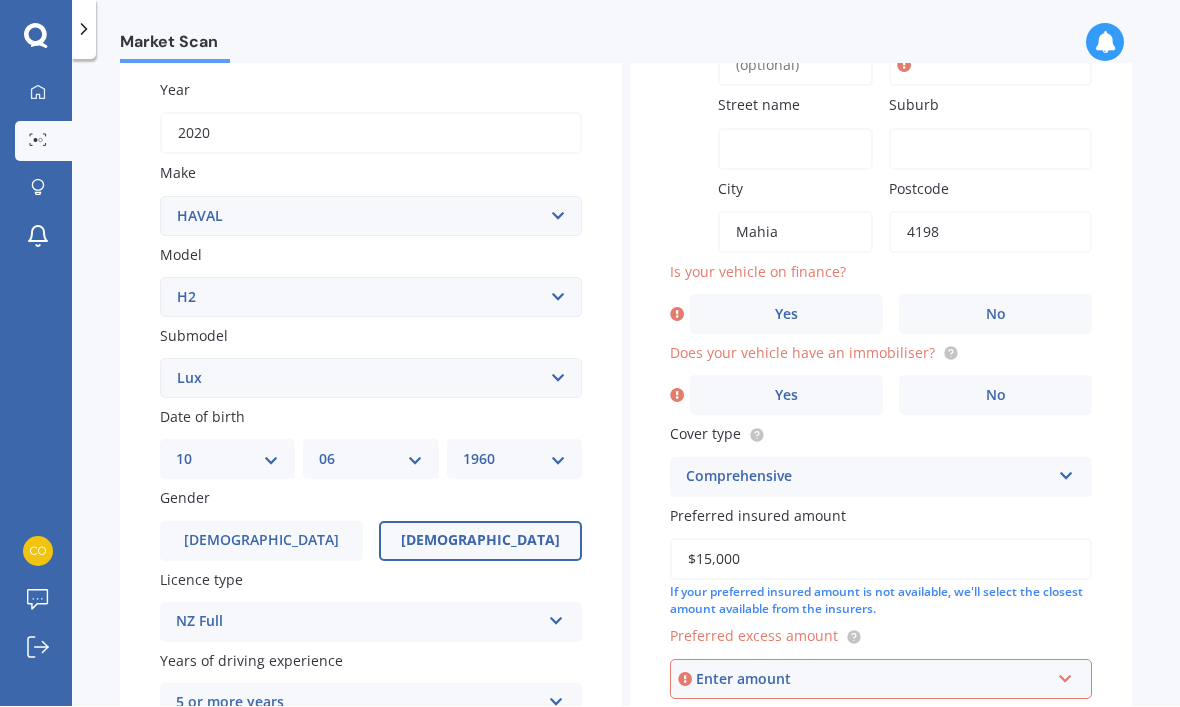 click on "No" at bounding box center [995, 315] 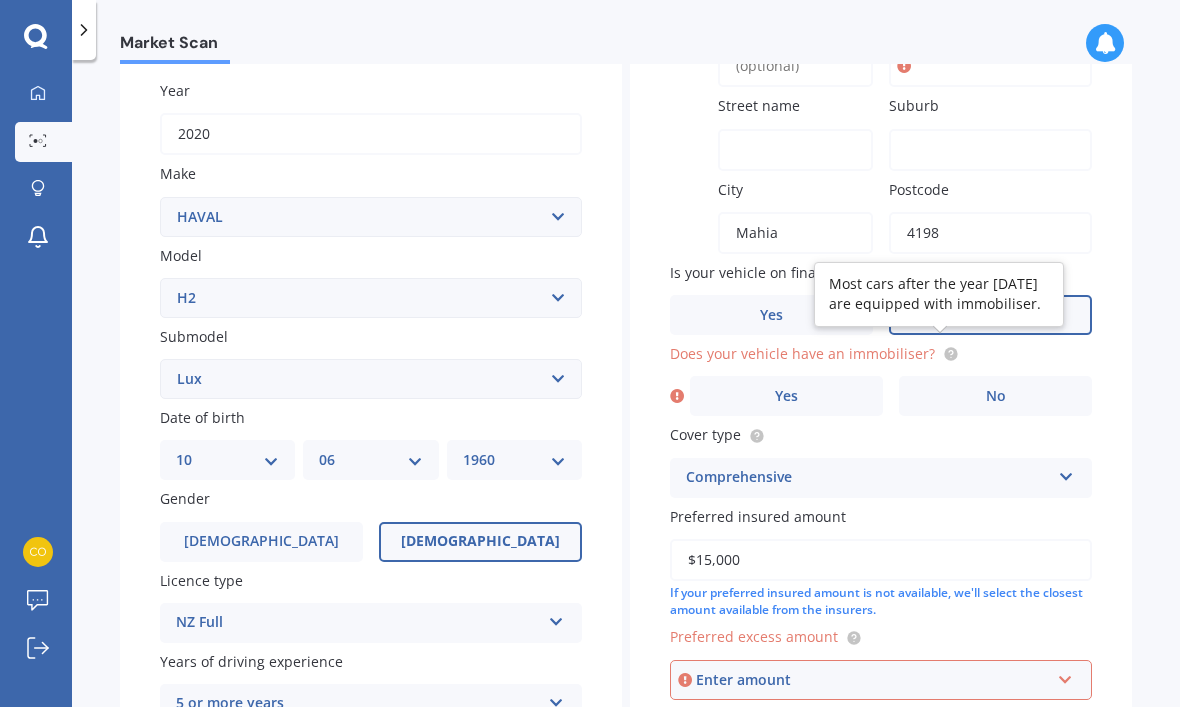 click 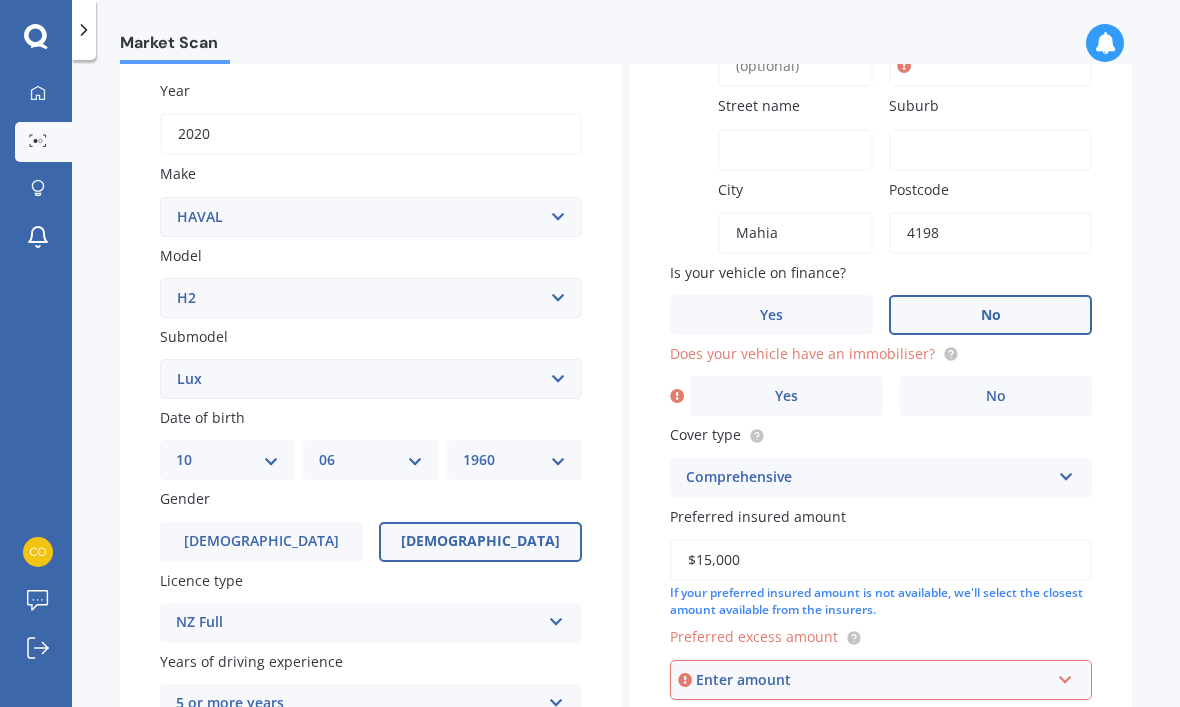 click on "Yes" at bounding box center (786, 396) 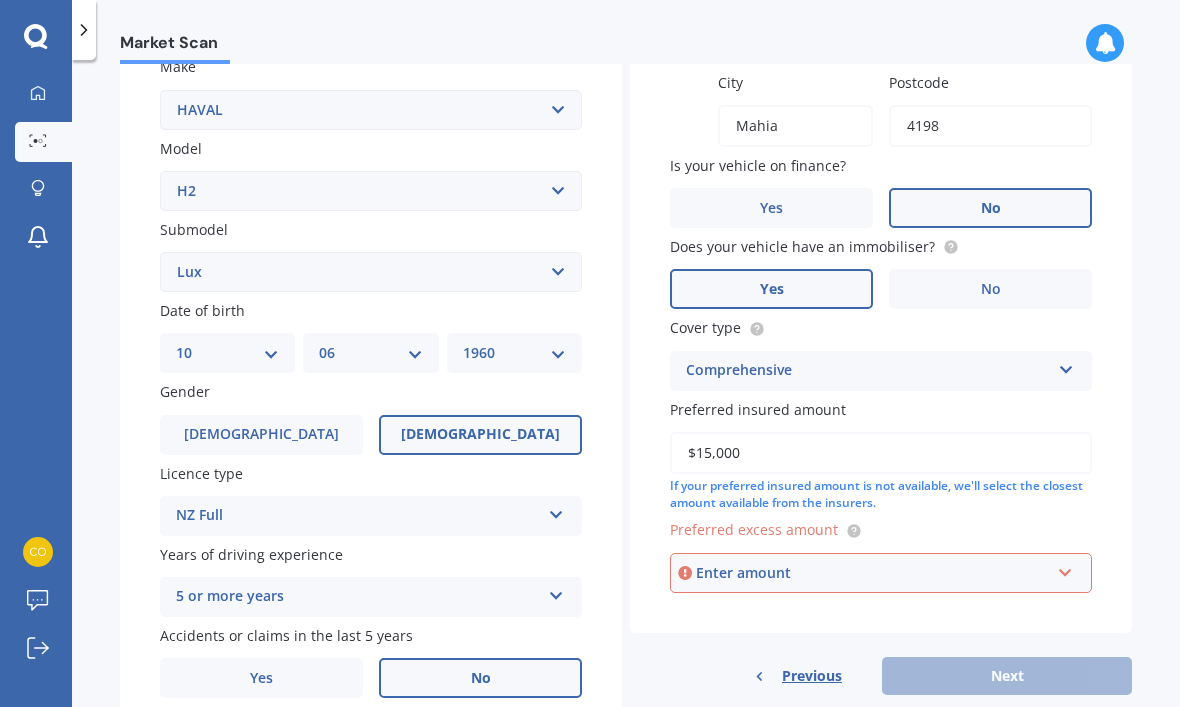scroll, scrollTop: 386, scrollLeft: 0, axis: vertical 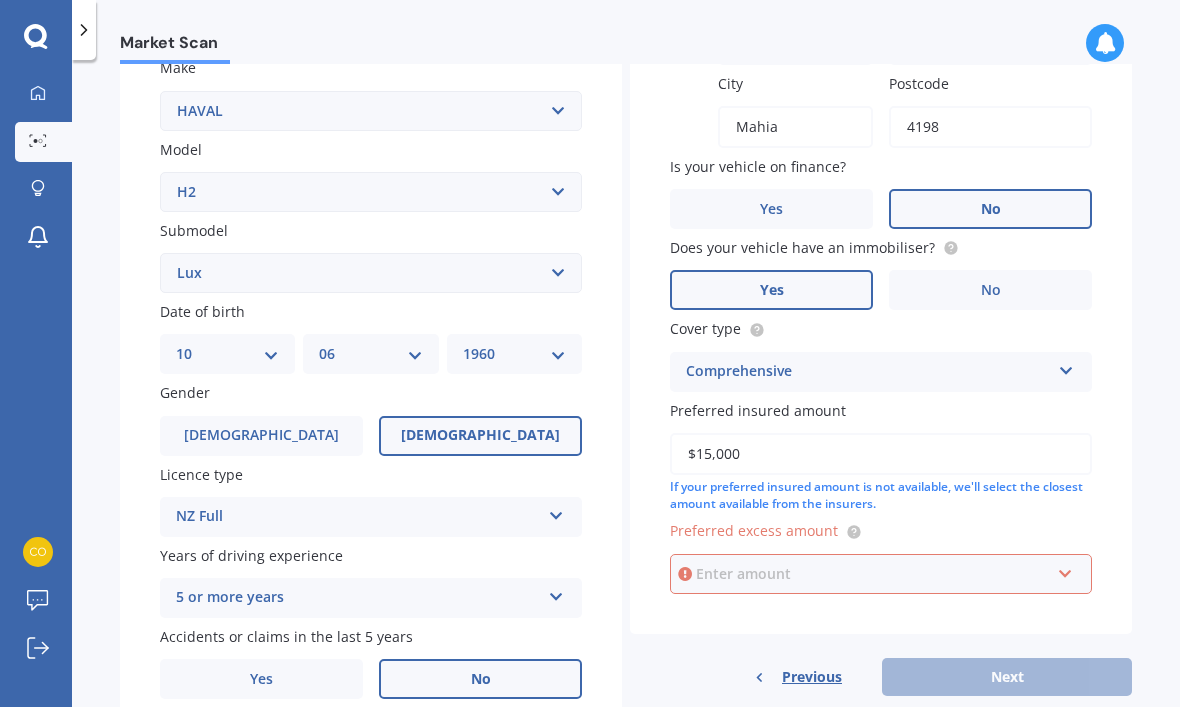 click at bounding box center (874, 574) 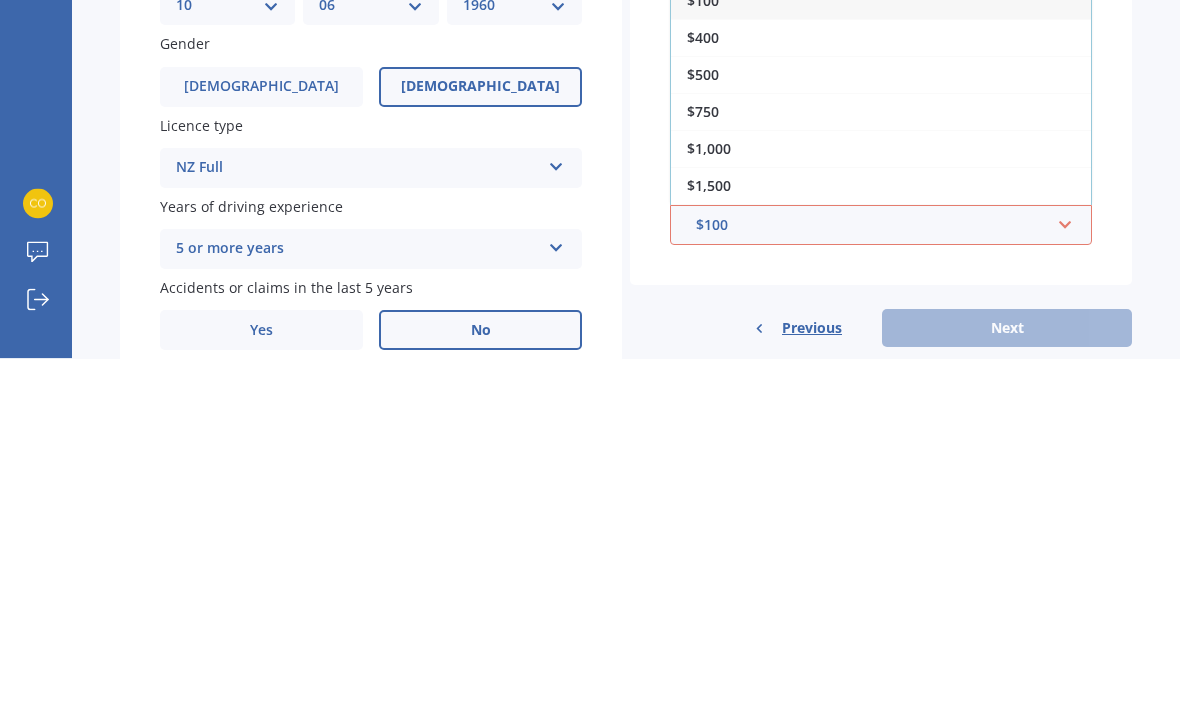 click on "Market Scan Vehicle Market Scan 70 % We just need a few more details to provide an accurate quote Details Plate number Search I don’t have a number plate Year [DATE] Make Select make AC ALFA ROMEO ASTON [PERSON_NAME] AUDI AUSTIN BEDFORD Bentley BMW BYD CADILLAC CAN-AM CHERY CHEVROLET CHRYSLER Citroen CRUISEAIR CUPRA DAEWOO DAIHATSU DAIMLER DAMON DIAHATSU DODGE EXOCET FACTORY FIVE FERRARI FIAT Fiord FLEETWOOD FORD FOTON FRASER GEELY GENESIS GEORGIE BOY GMC GREAT WALL GWM [PERSON_NAME] HINO [PERSON_NAME] HOLIDAY RAMBLER HONDA HUMMER HYUNDAI INFINITI ISUZU IVECO JAC JAECOO JAGUAR JEEP KGM KIA LADA LAMBORGHINI LANCIA LANDROVER LDV LEXUS LINCOLN LOTUS LUNAR M.G M.G. MAHINDRA MASERATI MAZDA MCLAREN MERCEDES AMG Mercedes Benz MERCEDES-AMG MERCURY MINI MITSUBISHI [PERSON_NAME] NEWMAR NISSAN OMODA OPEL OXFORD PEUGEOT Plymouth Polestar PONTIAC PORSCHE PROTON RAM Range Rover Rayne RENAULT ROLLS ROYCE ROVER SAAB SATURN SEAT SHELBY SKODA SMART SSANGYONG SUBARU SUZUKI TATA TESLA TIFFIN Toyota TRIUMPH TVR Vauxhall VOLKSWAGEN VOLVO ZX H2" at bounding box center [626, 387] 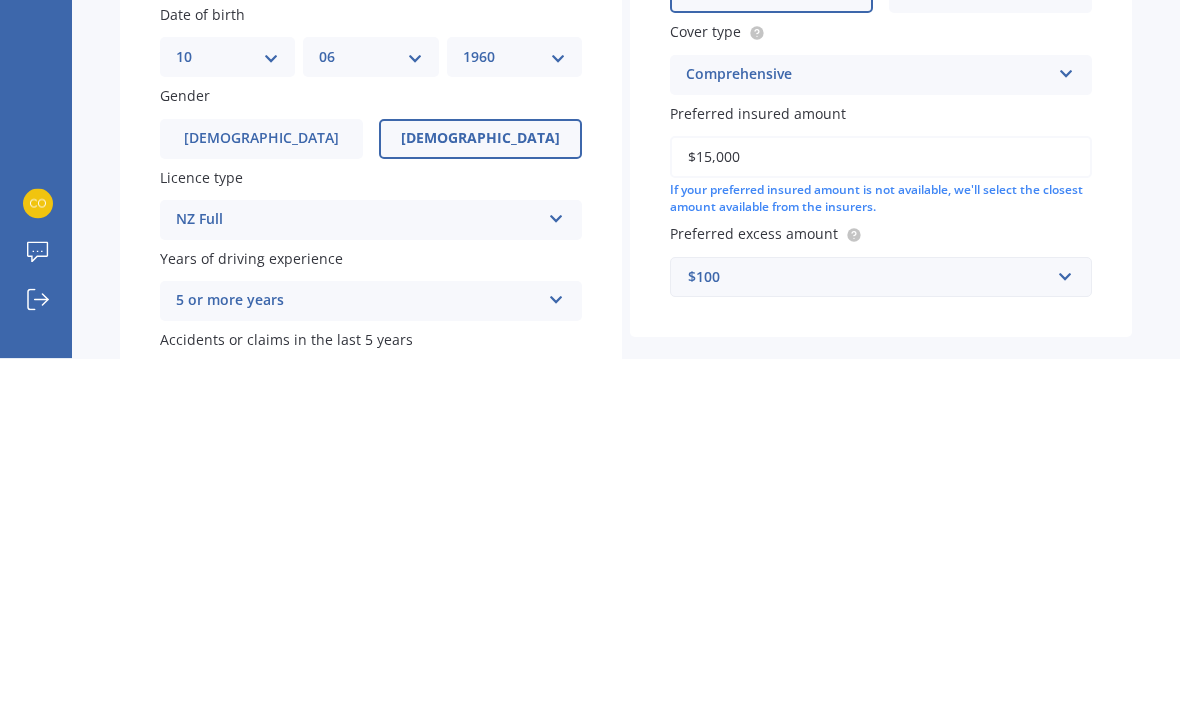 scroll, scrollTop: 65, scrollLeft: 0, axis: vertical 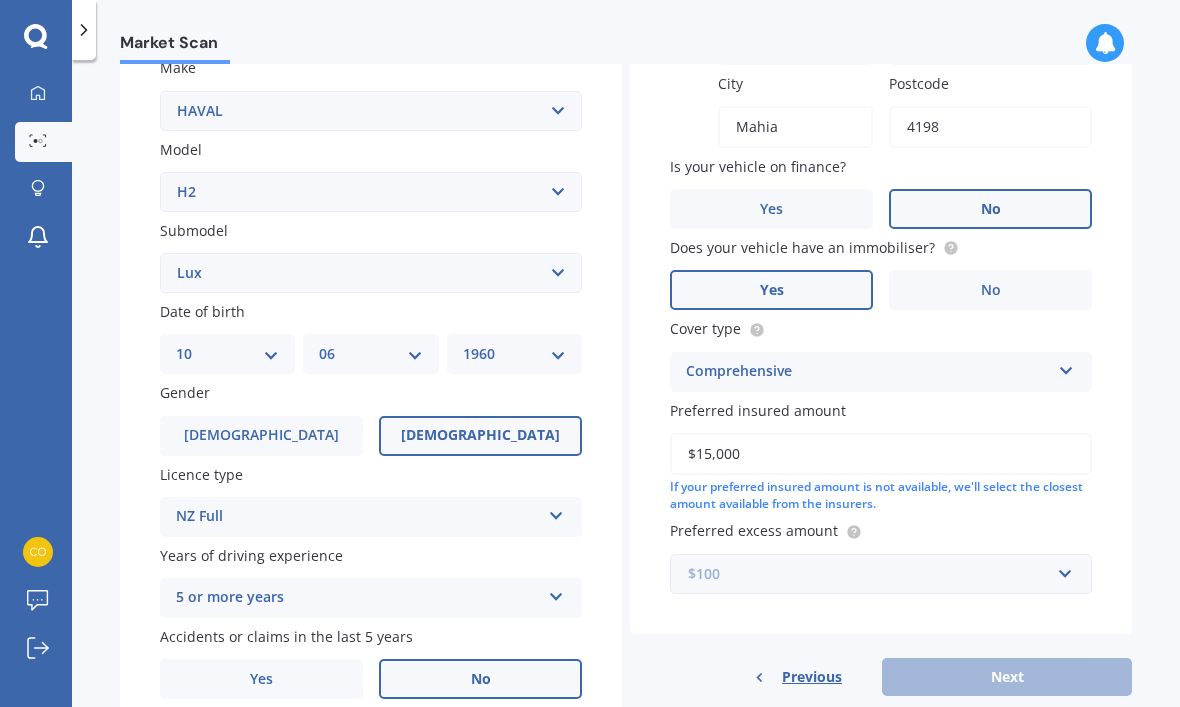 click at bounding box center (874, 574) 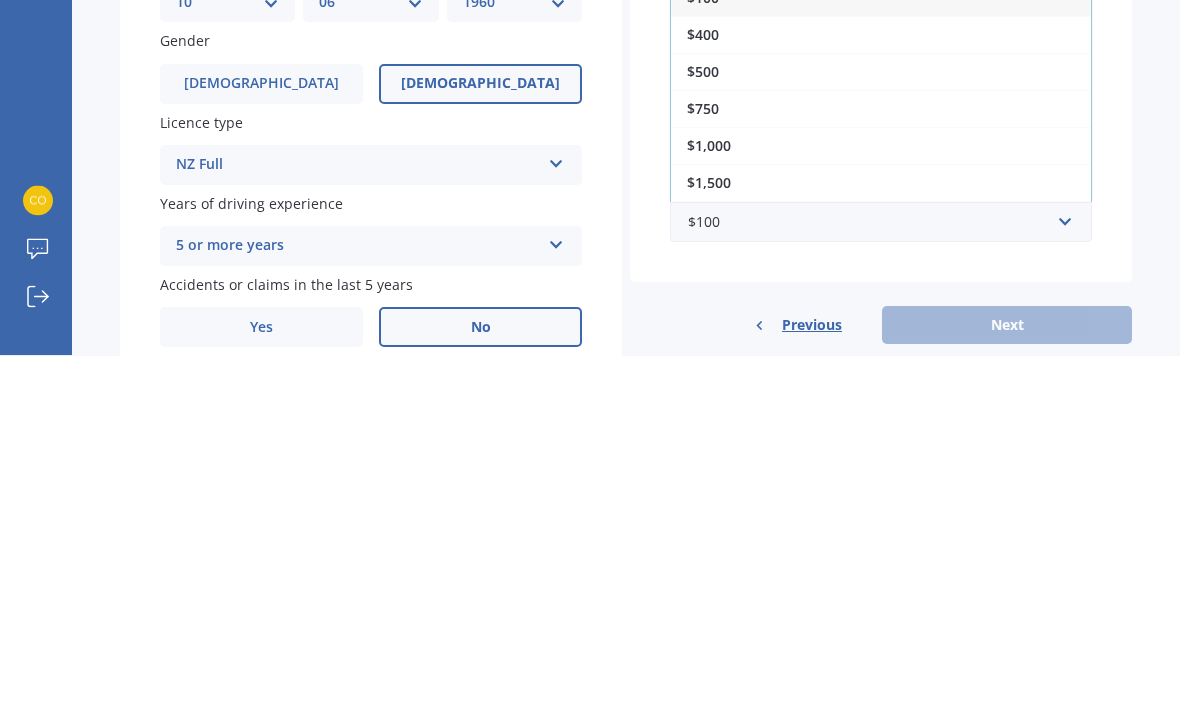 click on "$1,000" at bounding box center (709, 497) 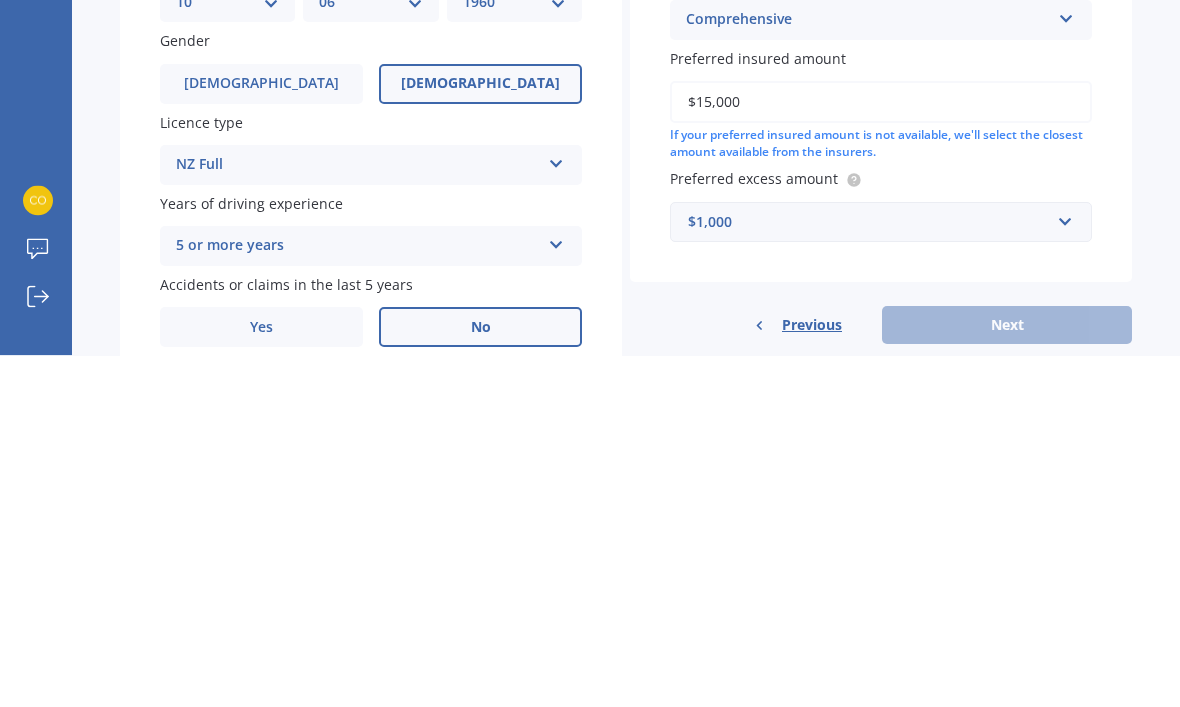 click on "Previous Next" at bounding box center [881, 677] 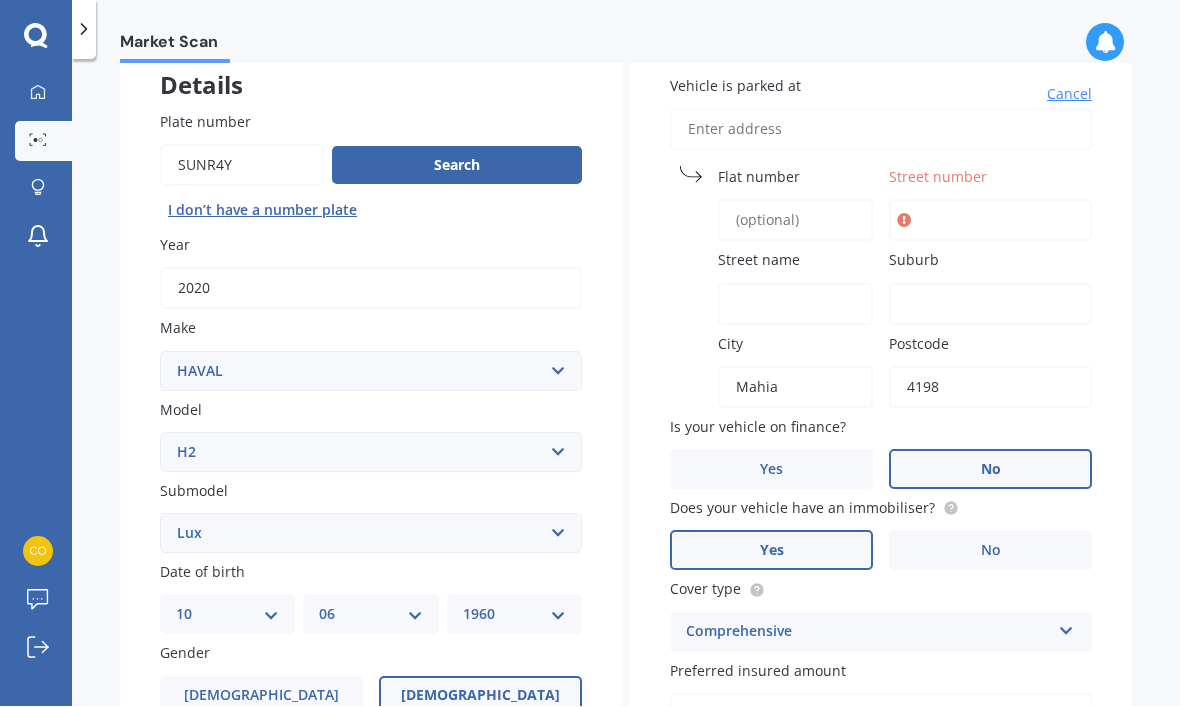 scroll, scrollTop: 125, scrollLeft: 0, axis: vertical 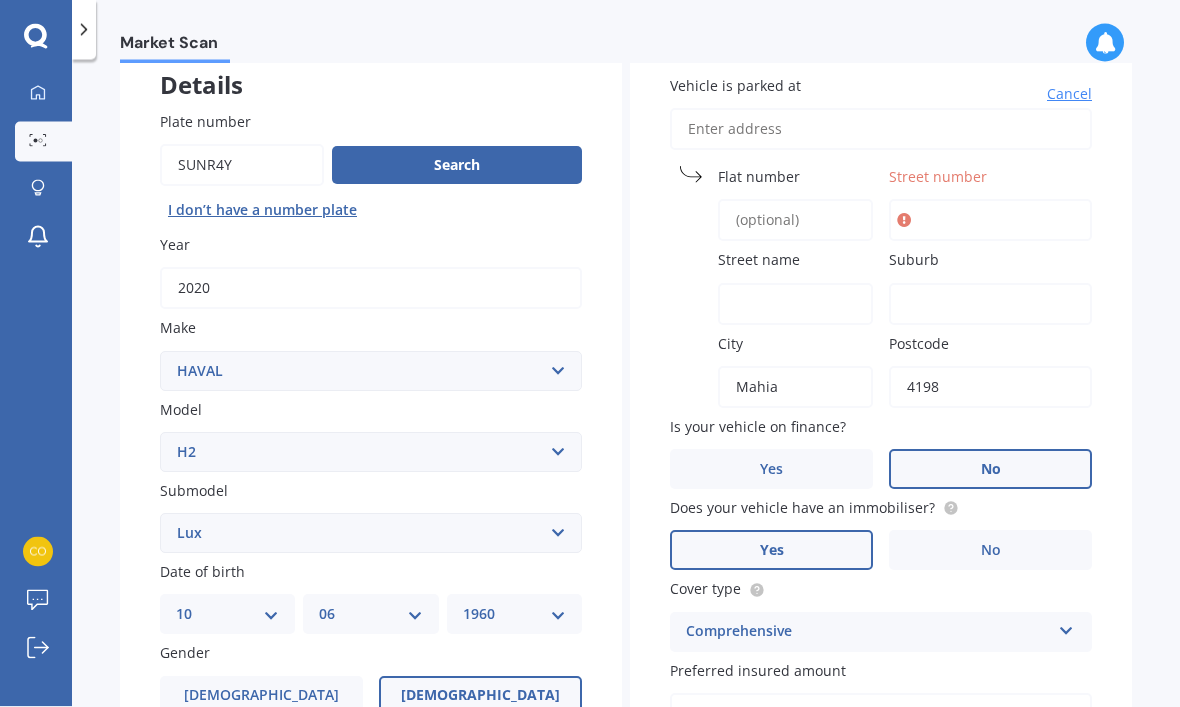 type on "[STREET_ADDRESS]" 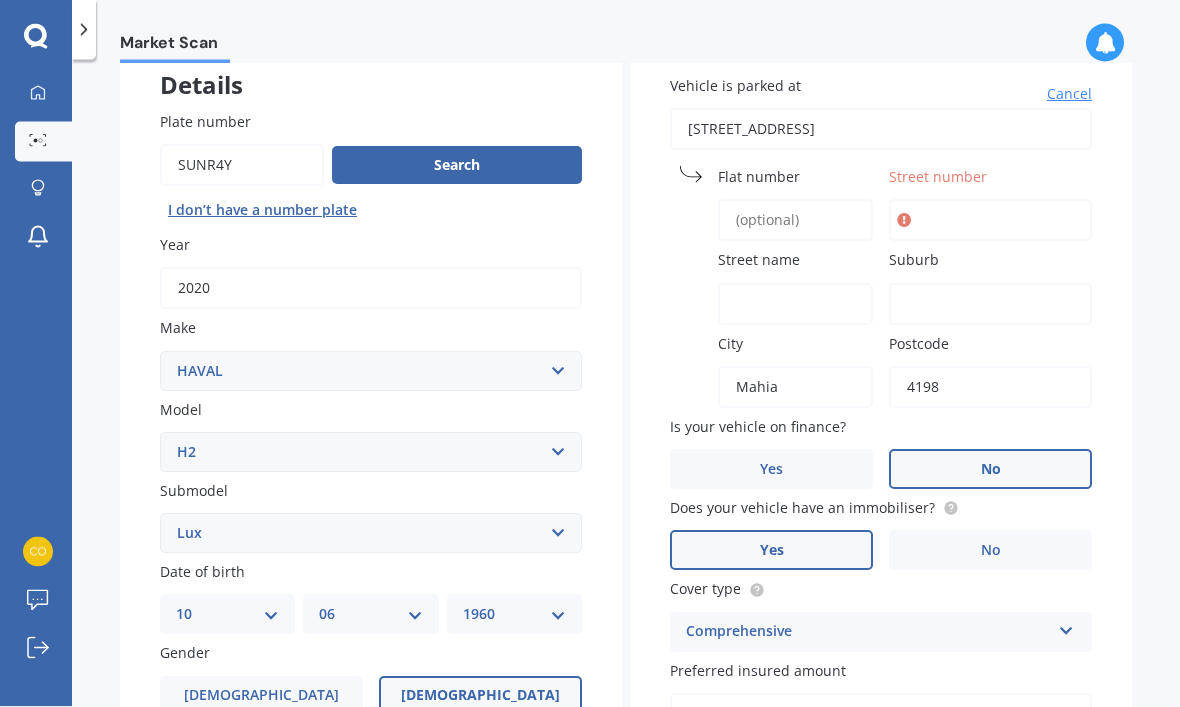 type 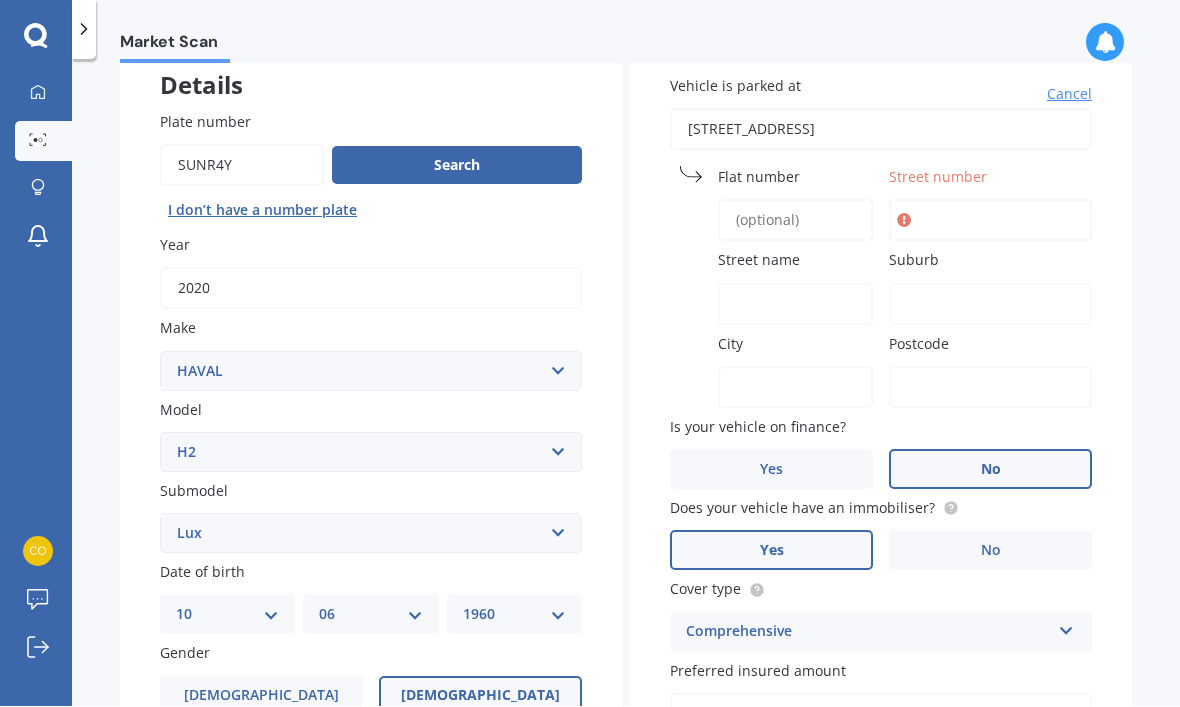 click on "[STREET_ADDRESS]" at bounding box center [881, 130] 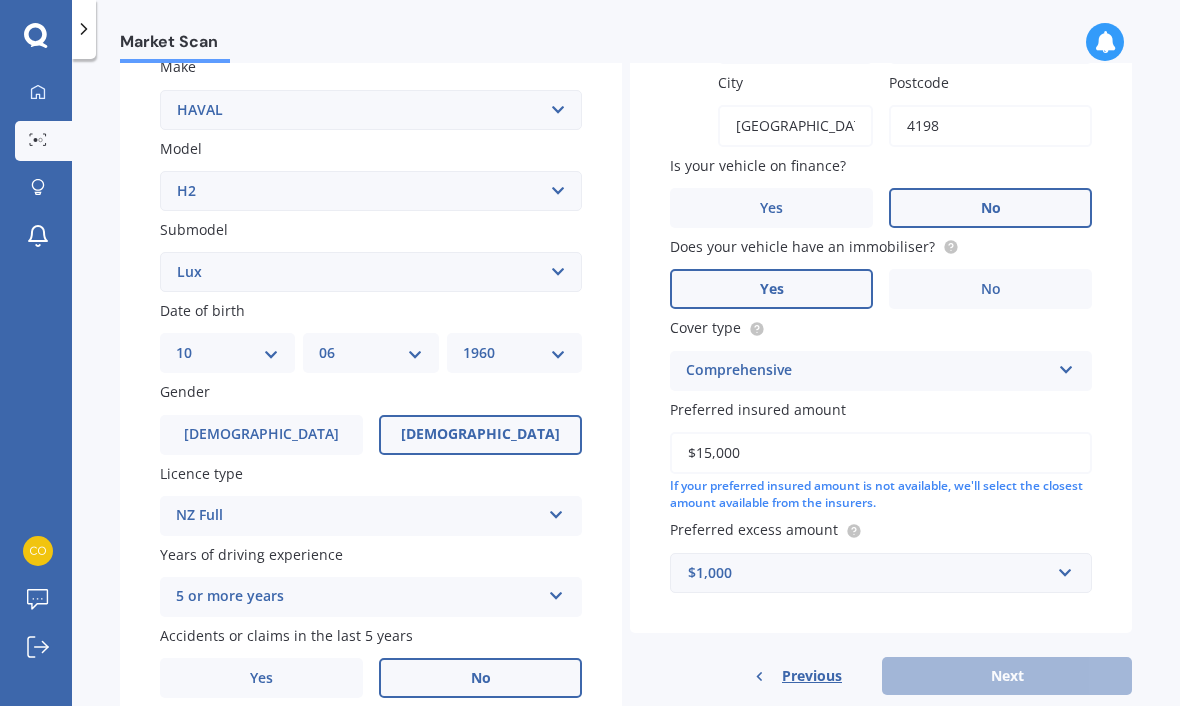 scroll, scrollTop: 386, scrollLeft: 0, axis: vertical 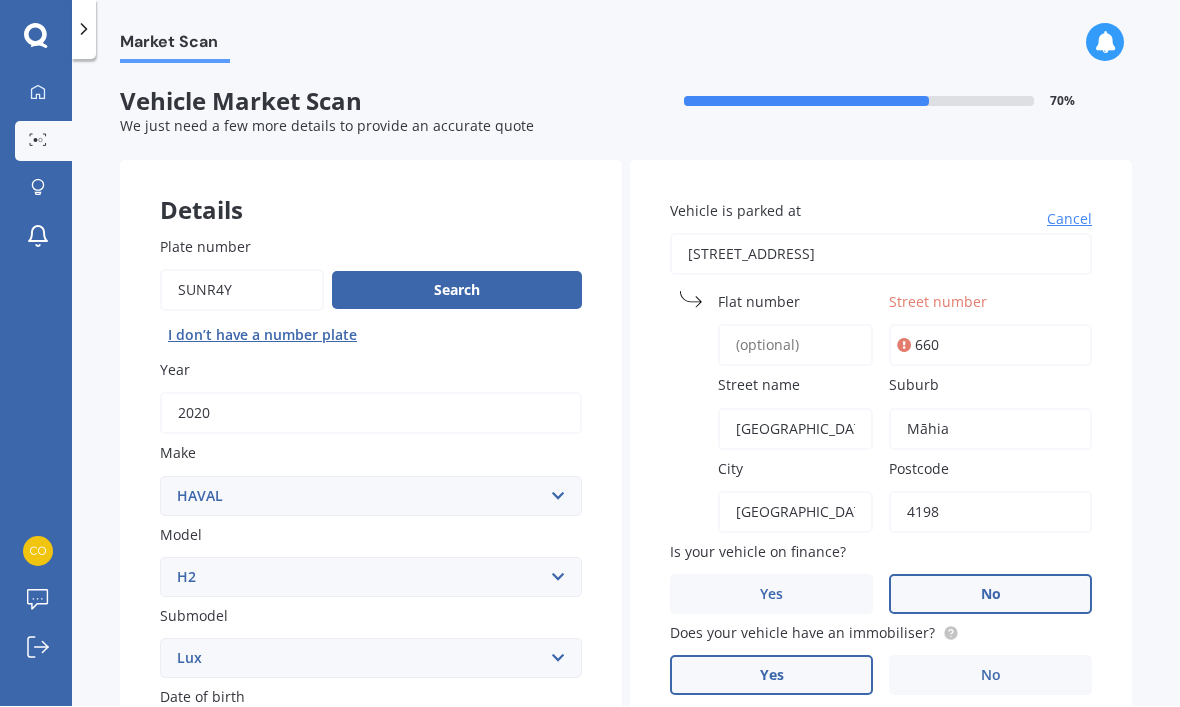 click on "660" at bounding box center (990, 346) 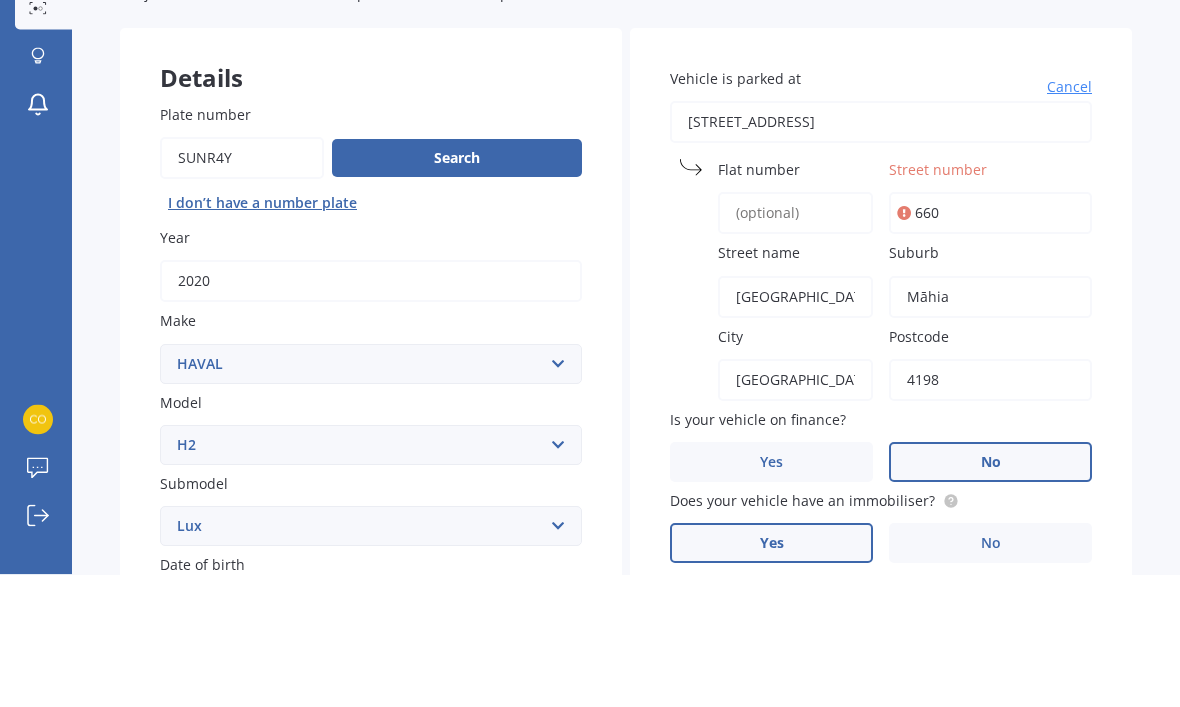 type on "66" 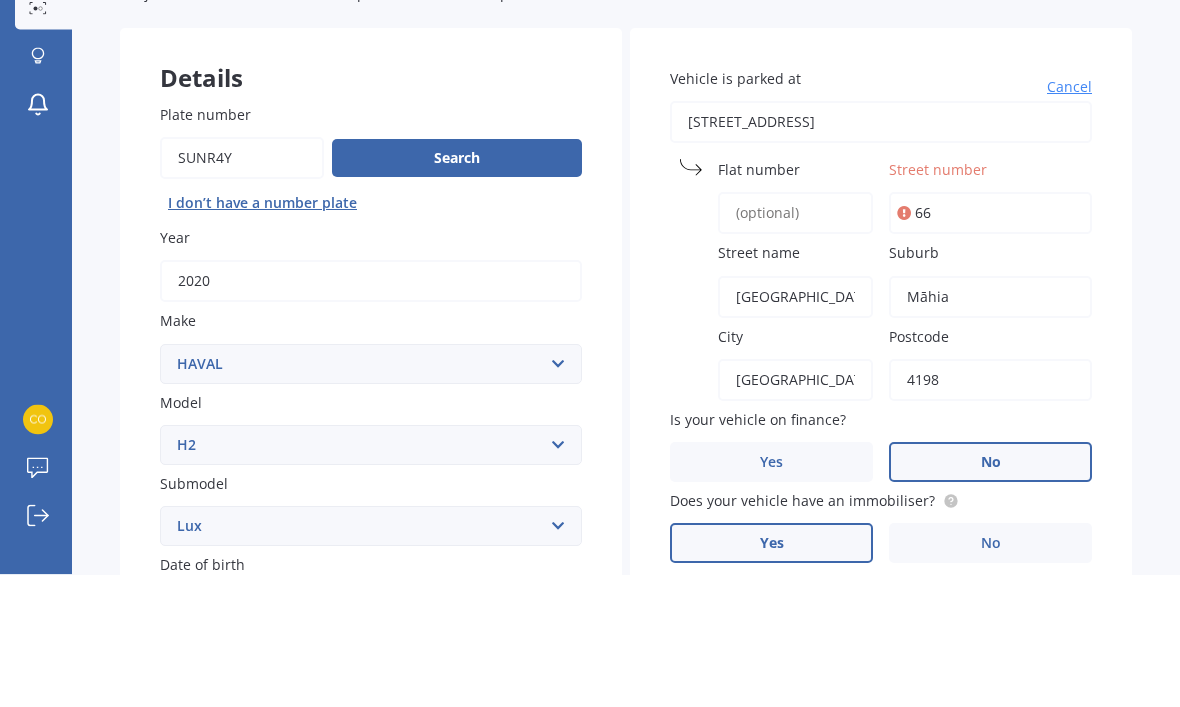 type 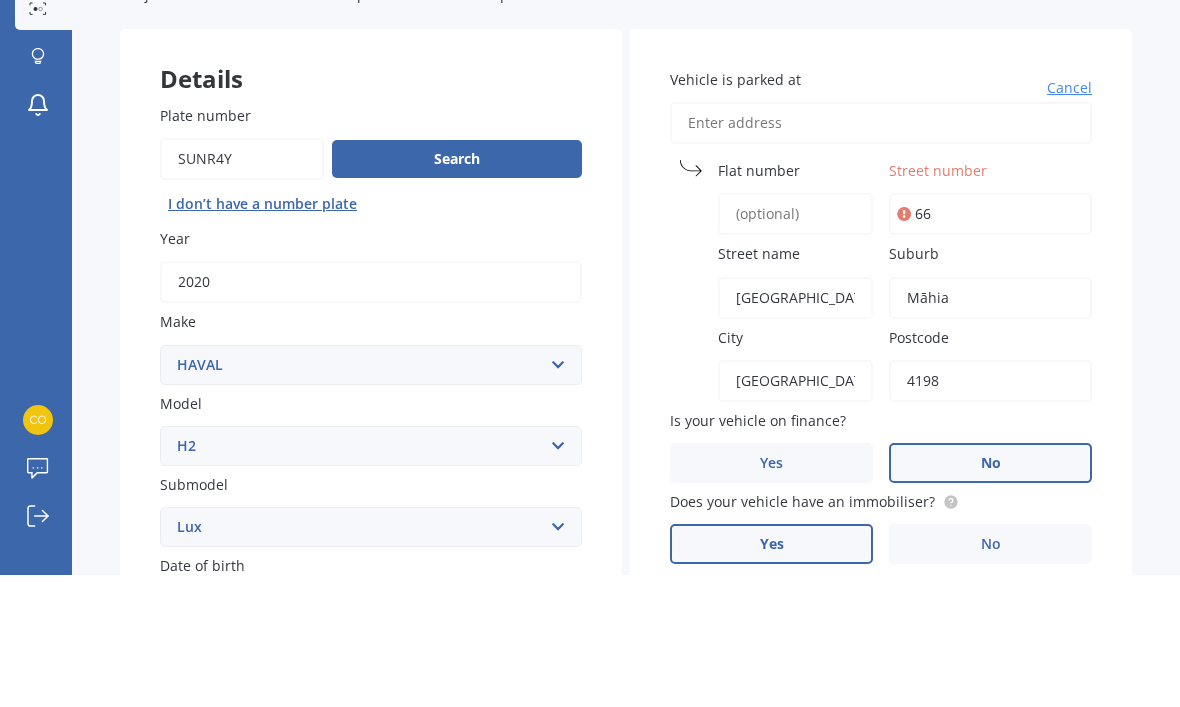 type on "6" 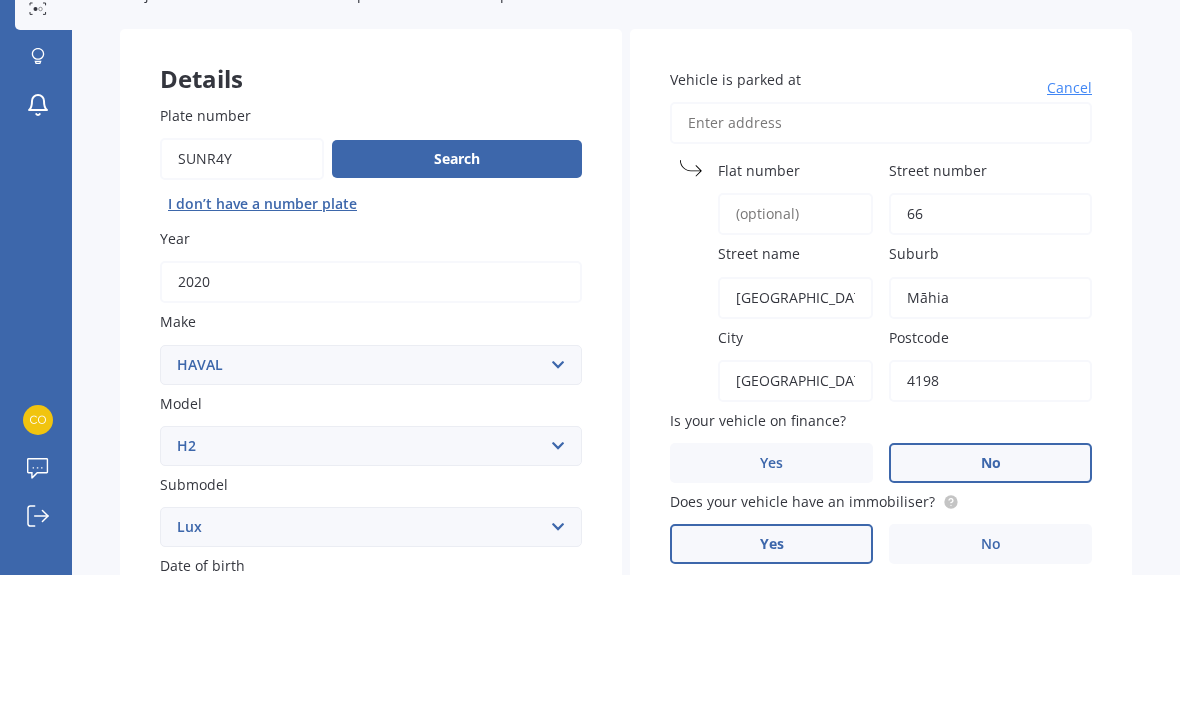 type on "660" 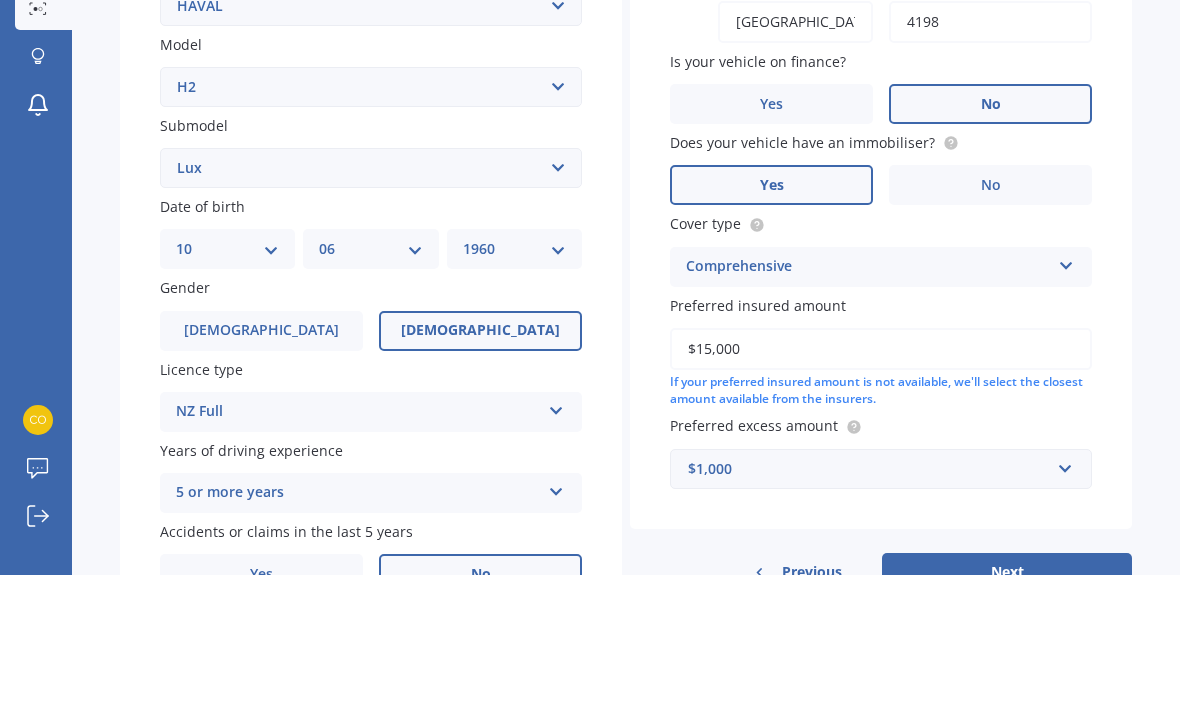 scroll, scrollTop: 360, scrollLeft: 0, axis: vertical 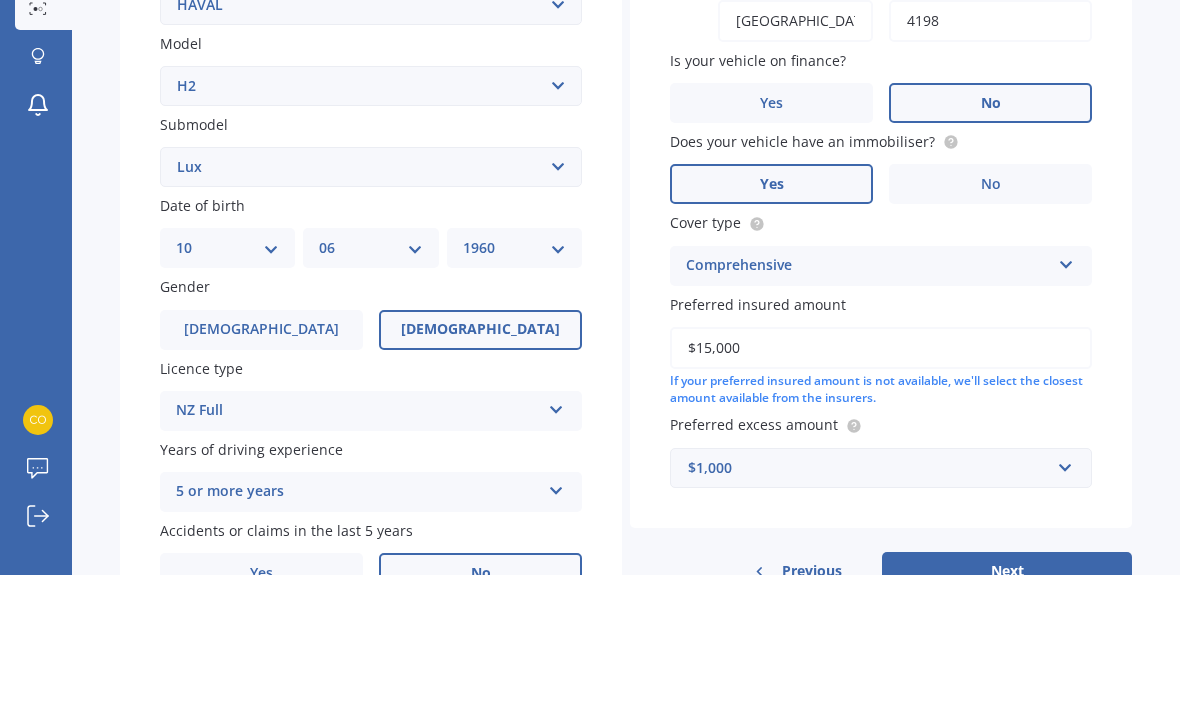 click on "Yes" at bounding box center (772, 316) 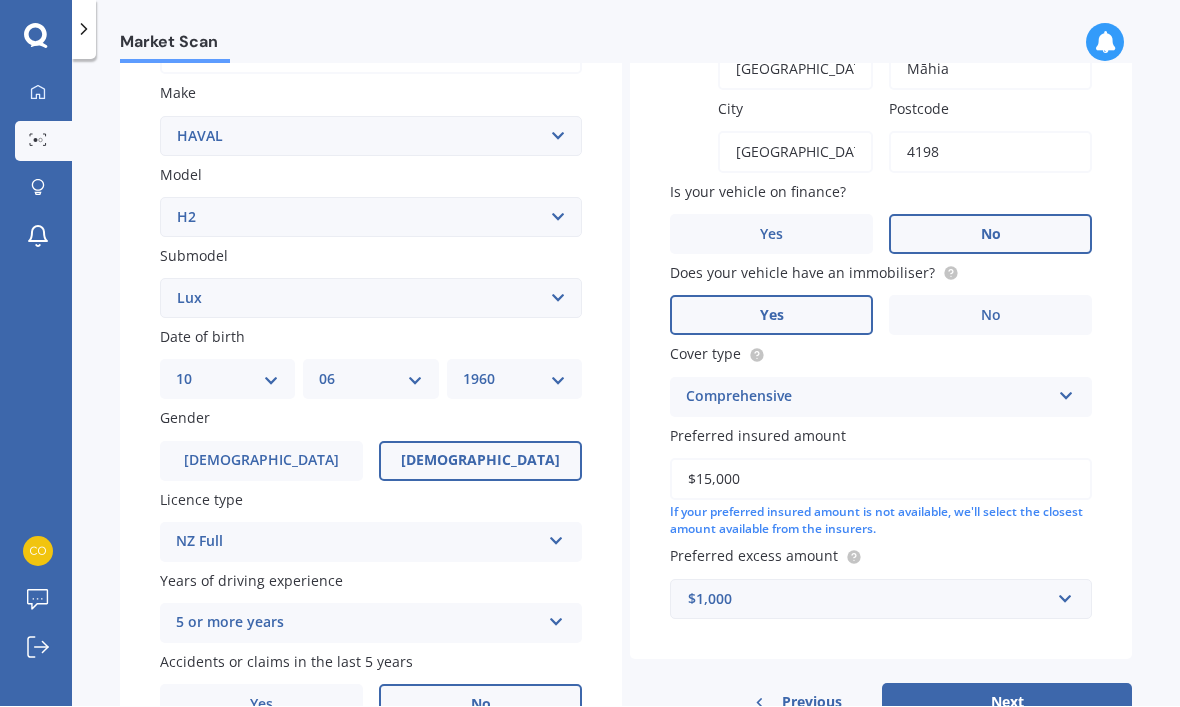 click on "Next" at bounding box center (1007, 703) 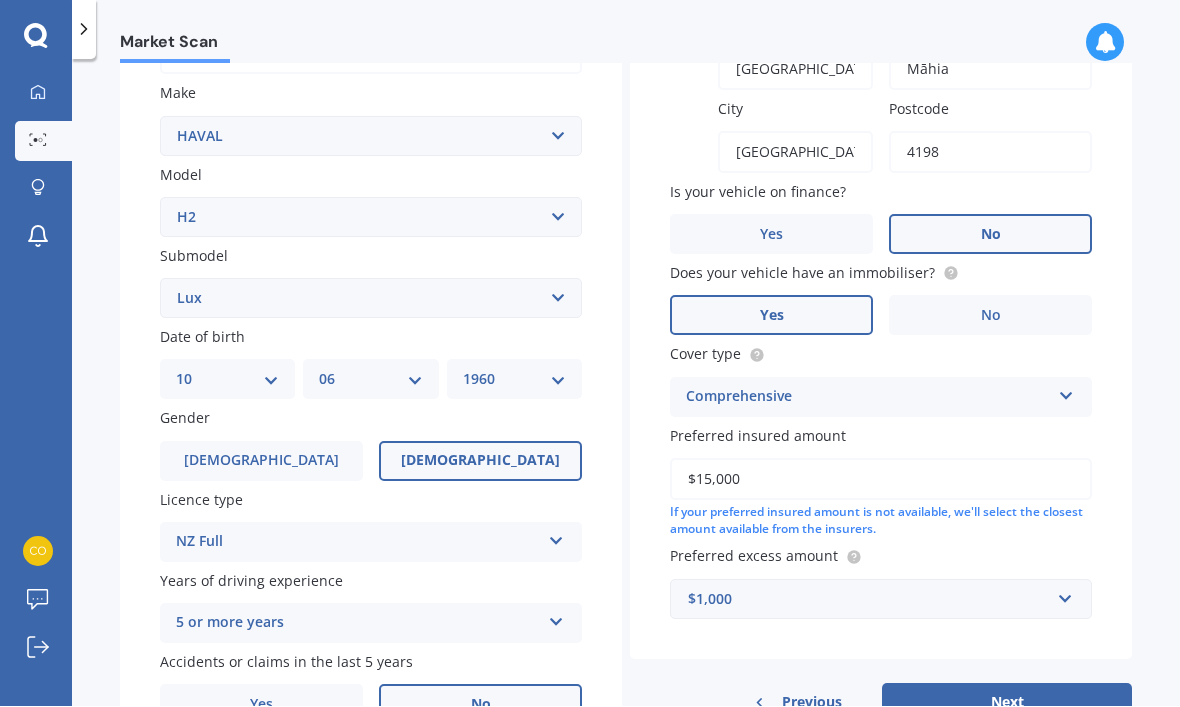 select on "06" 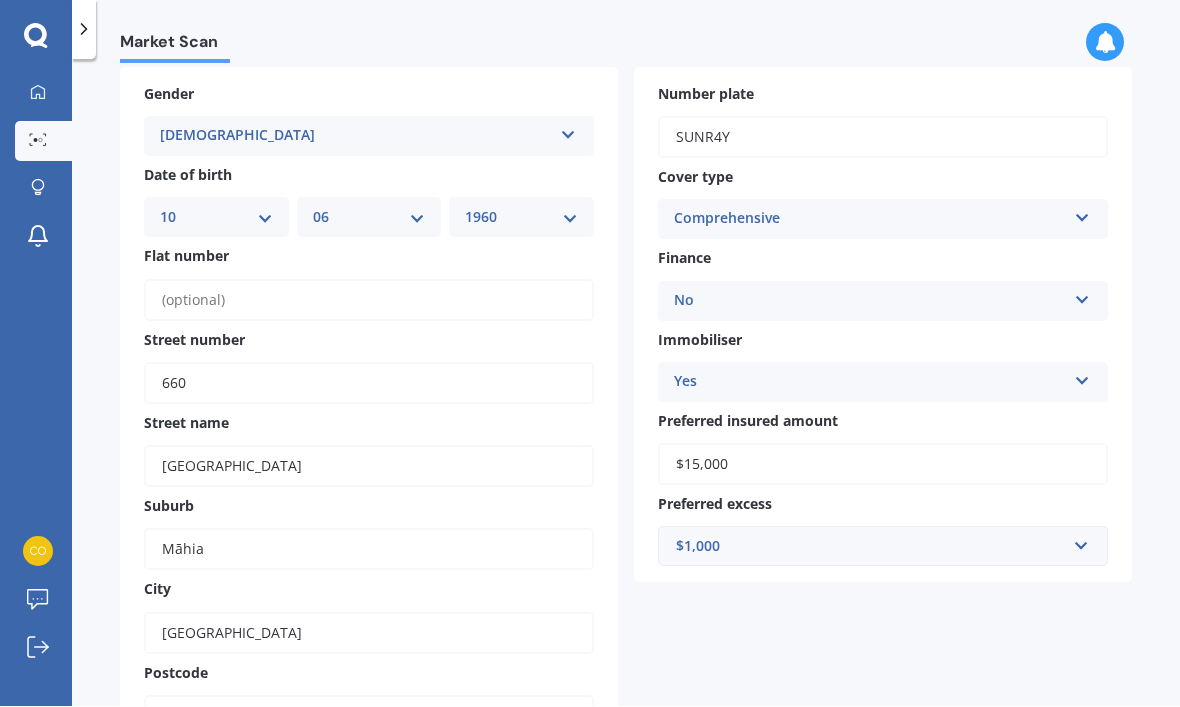scroll, scrollTop: 0, scrollLeft: 0, axis: both 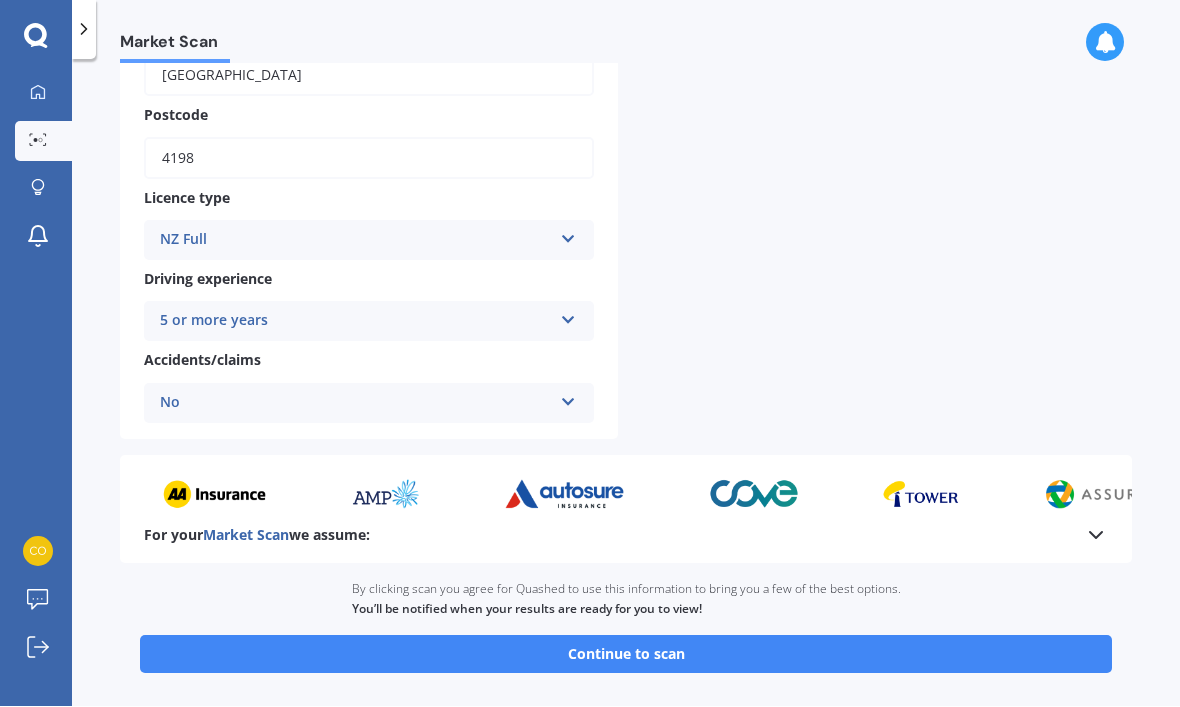 click on "Continue to scan" at bounding box center [626, 655] 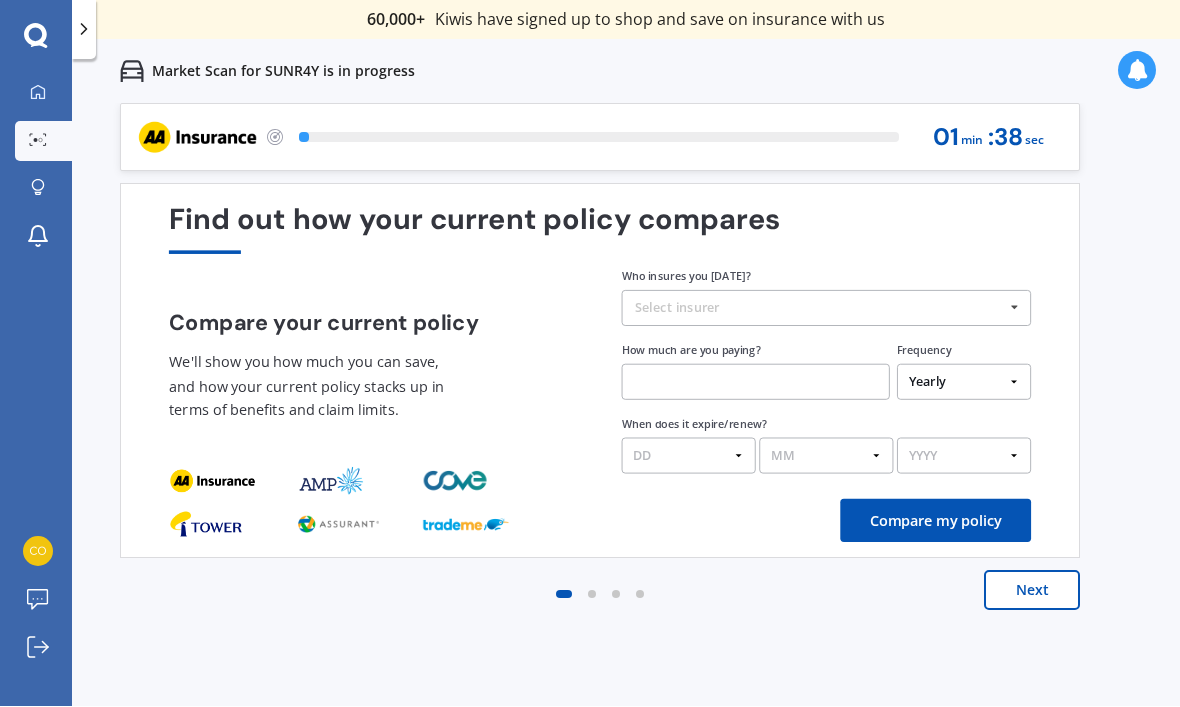 scroll, scrollTop: 0, scrollLeft: 0, axis: both 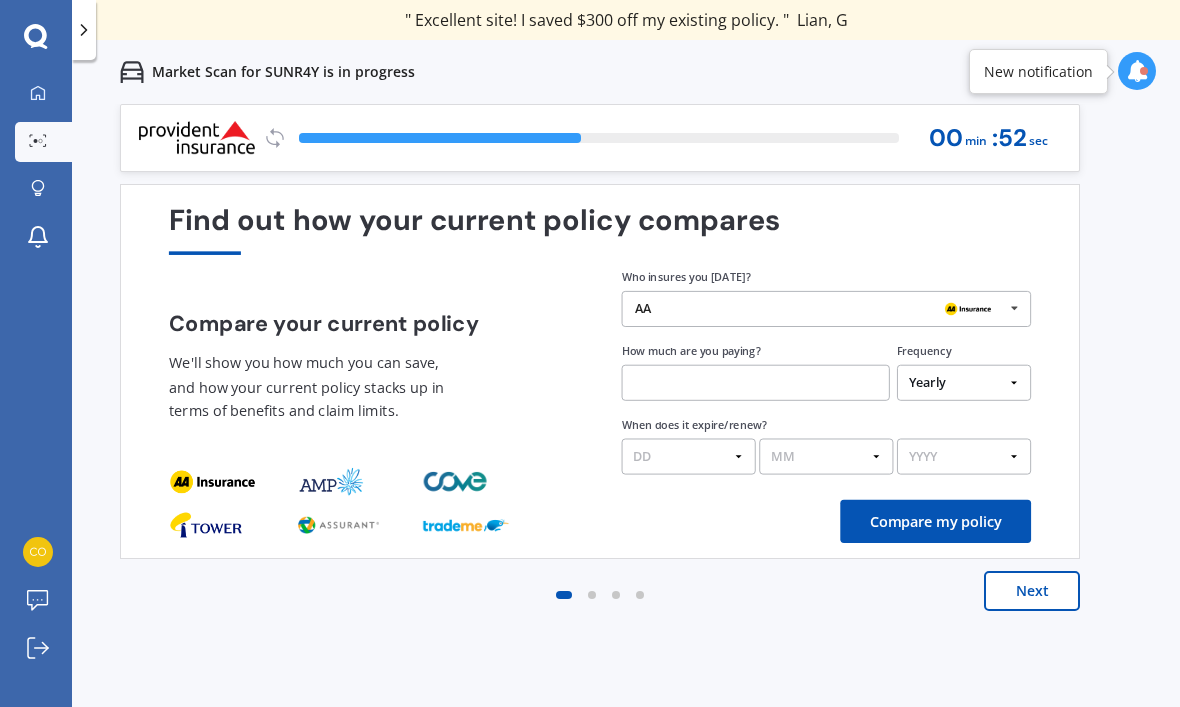 click at bounding box center [1014, 308] 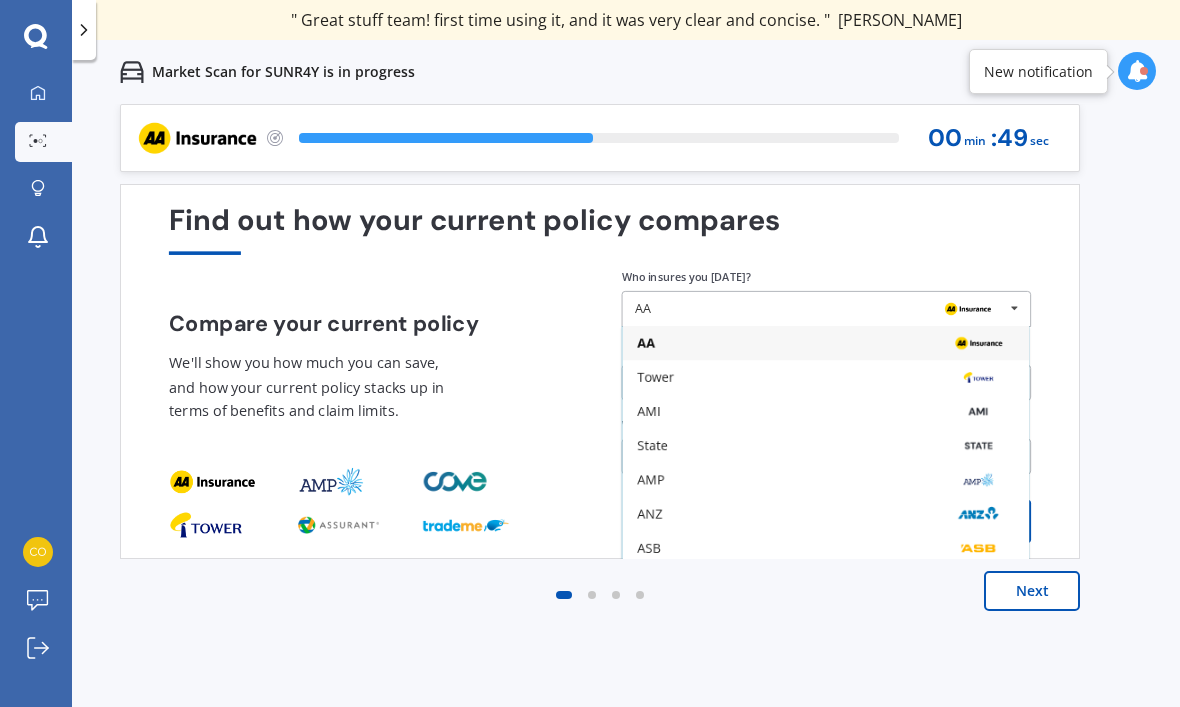 click on "ANZ" at bounding box center (649, 514) 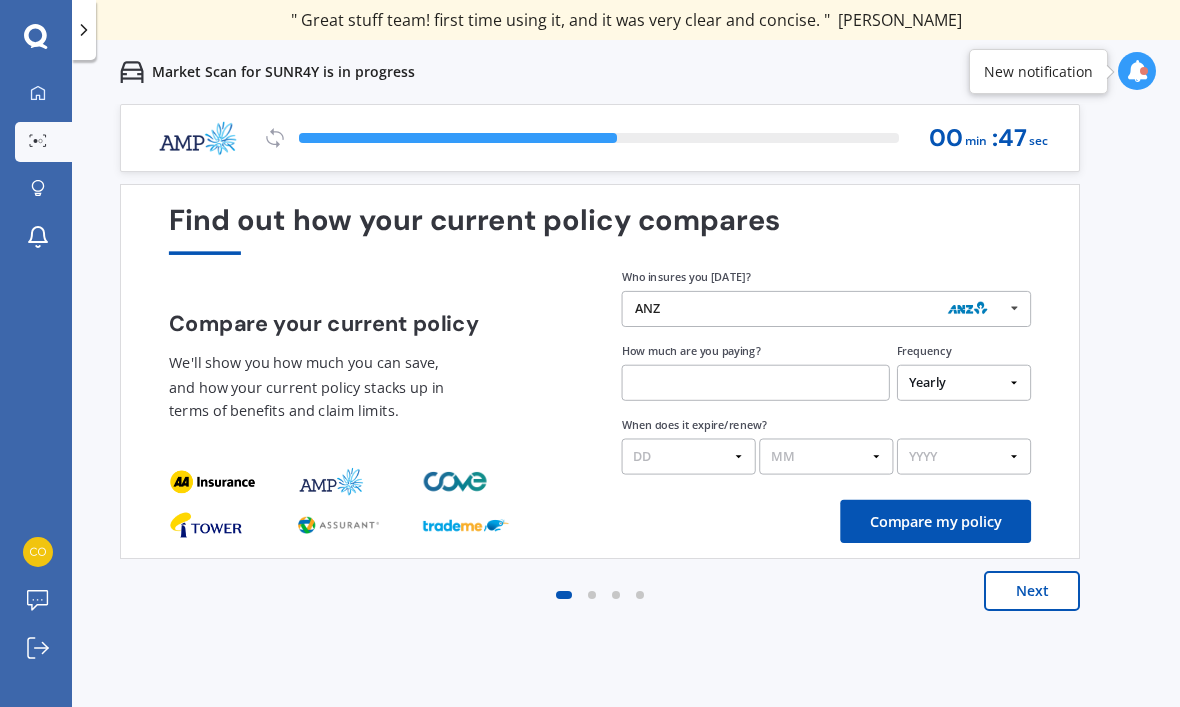 click at bounding box center (756, 383) 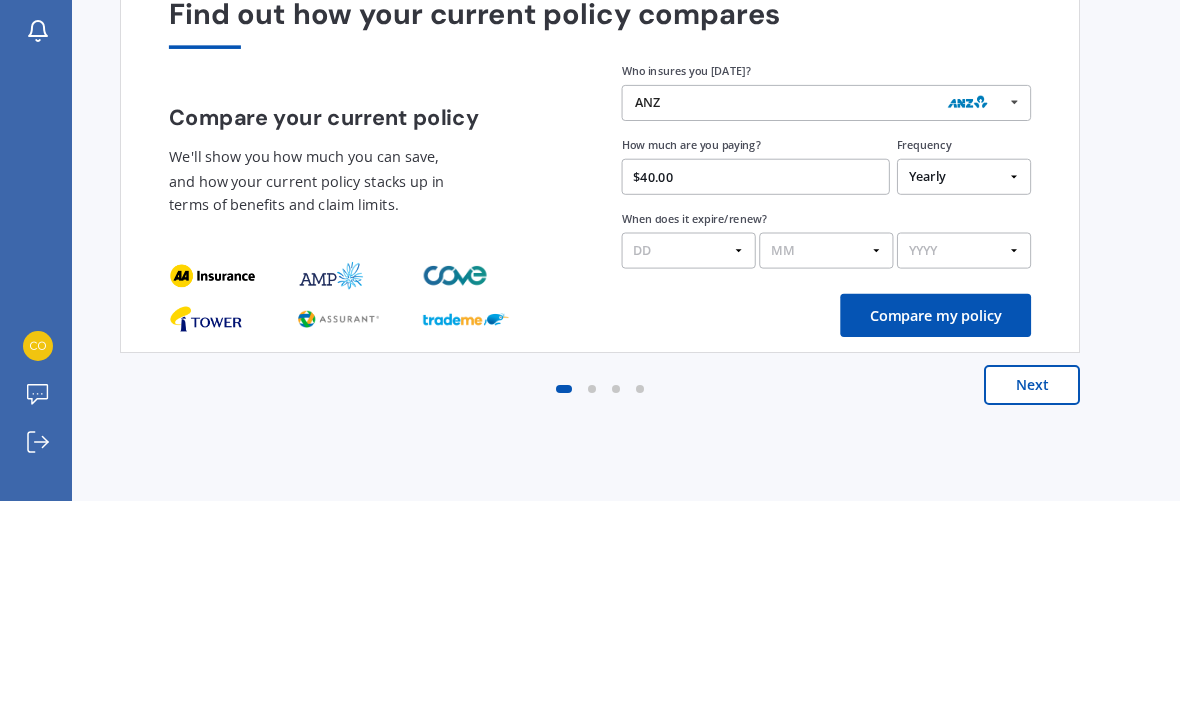type on "$40.00" 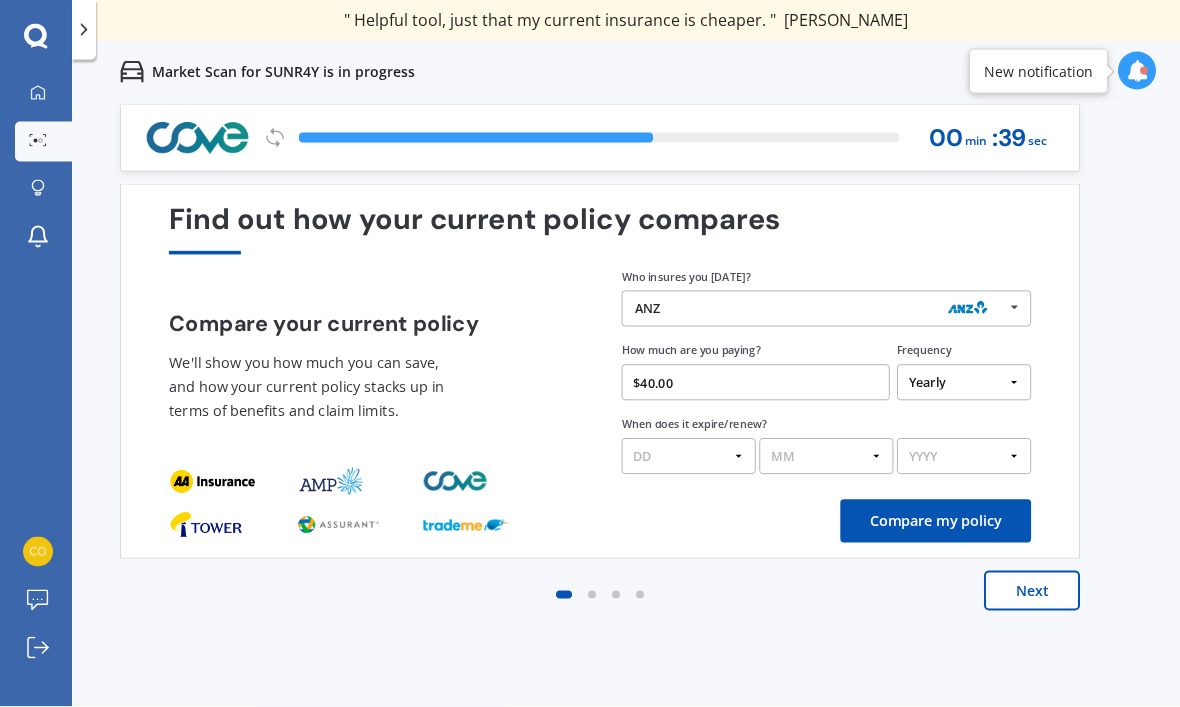 scroll, scrollTop: 0, scrollLeft: 0, axis: both 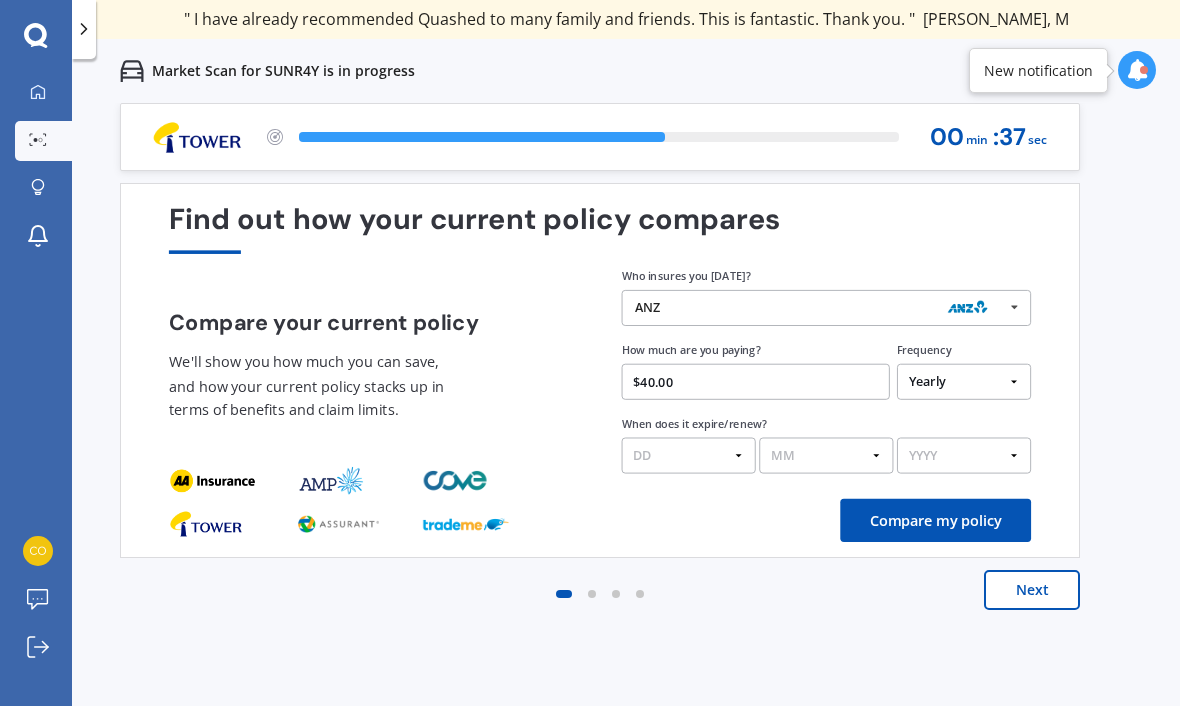 select on "Fortnightly" 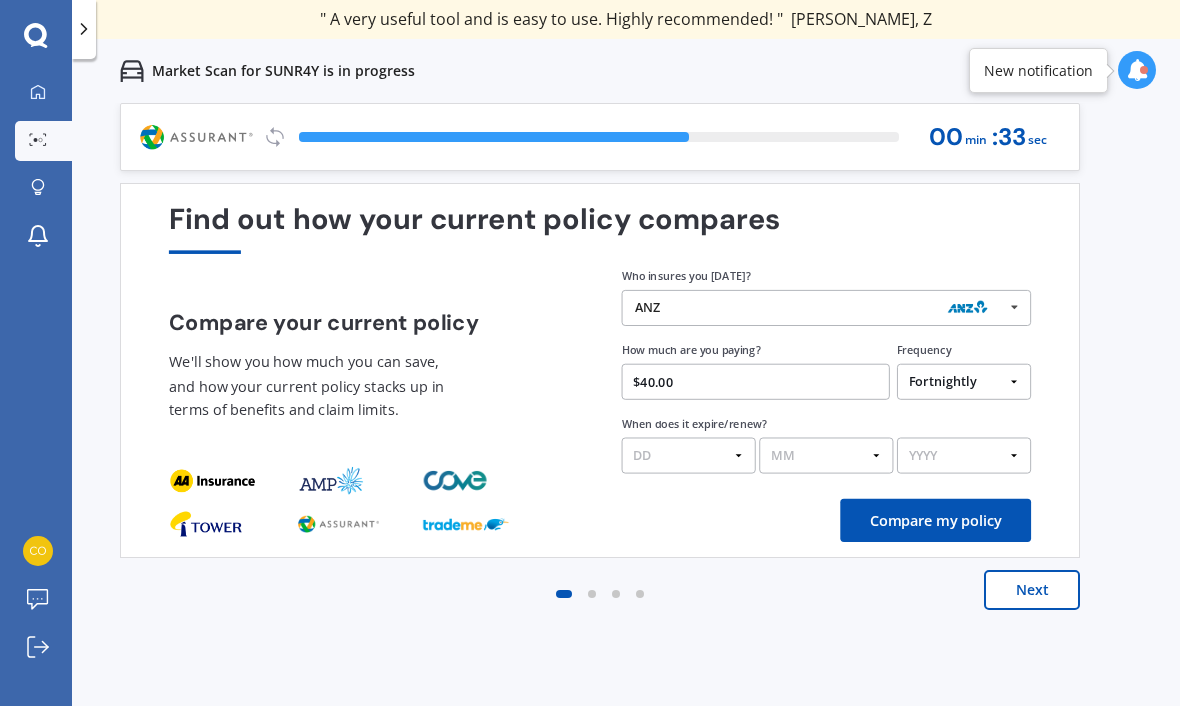 click on "DD 01 02 03 04 05 06 07 08 09 10 11 12 13 14 15 16 17 18 19 20 21 22 23 24 25 26 27 28 29 30 31" at bounding box center [689, 457] 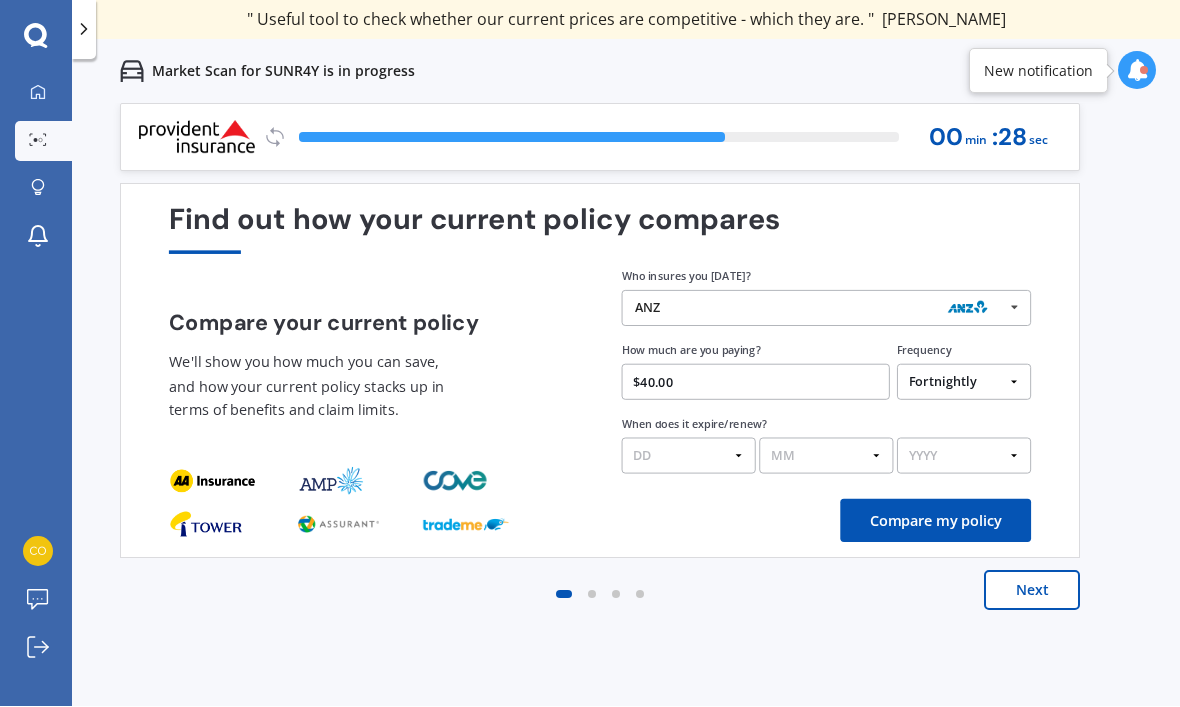 select on "14" 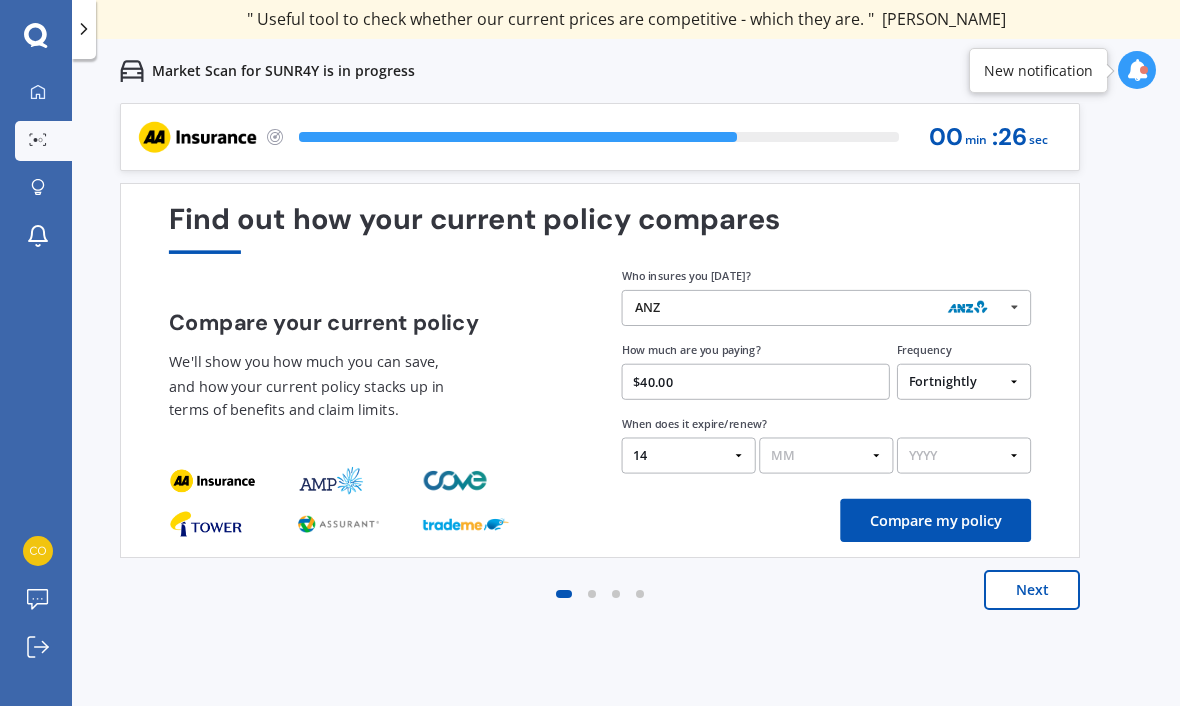 click on "MM 01 02 03 04 05 06 07 08 09 10 11 12" at bounding box center [826, 457] 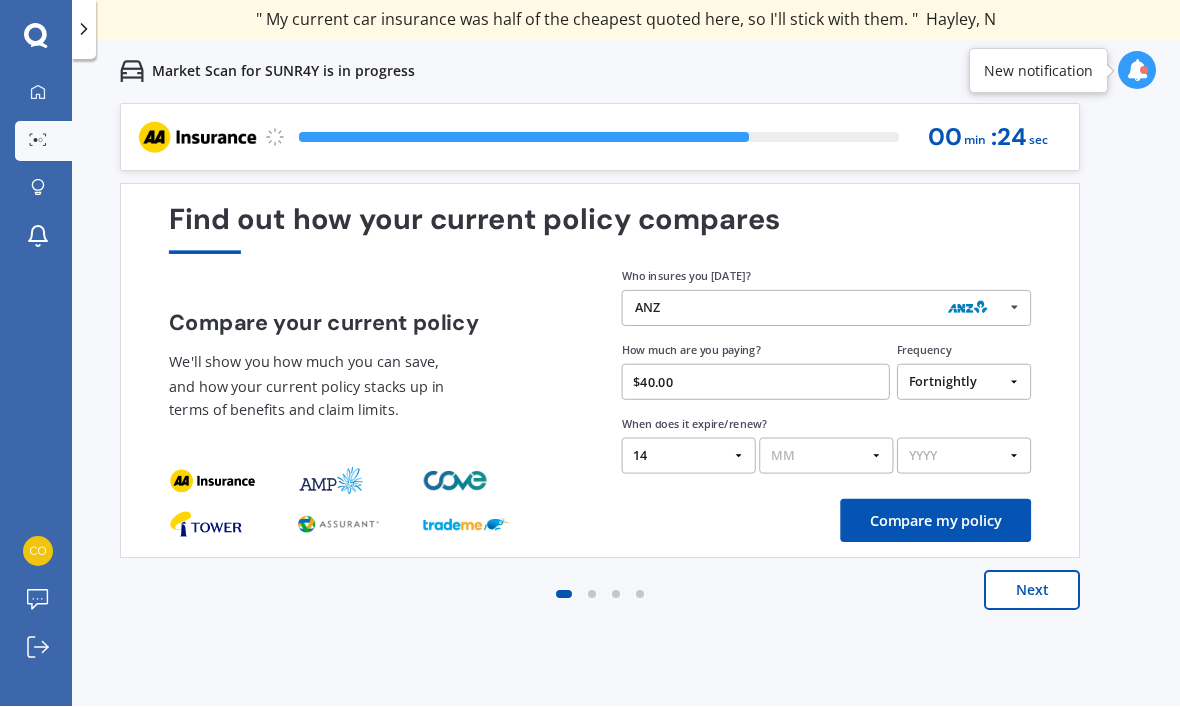 select on "07" 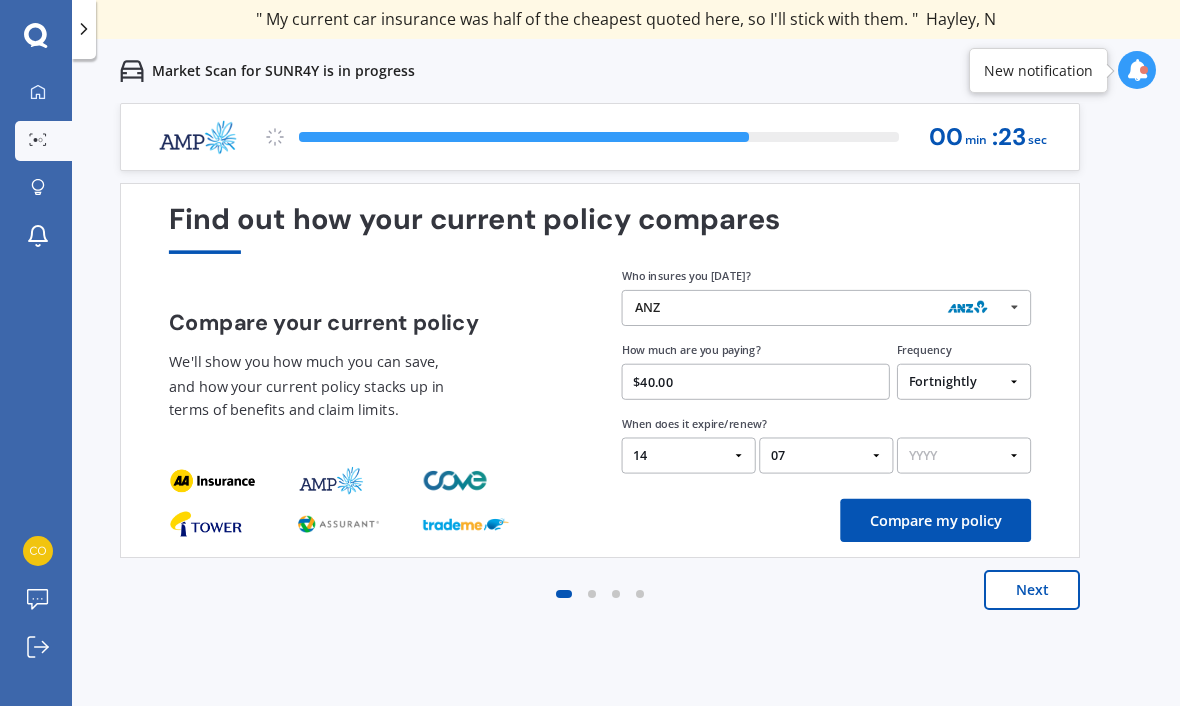click on "YYYY 2026 2025 2024" at bounding box center [964, 457] 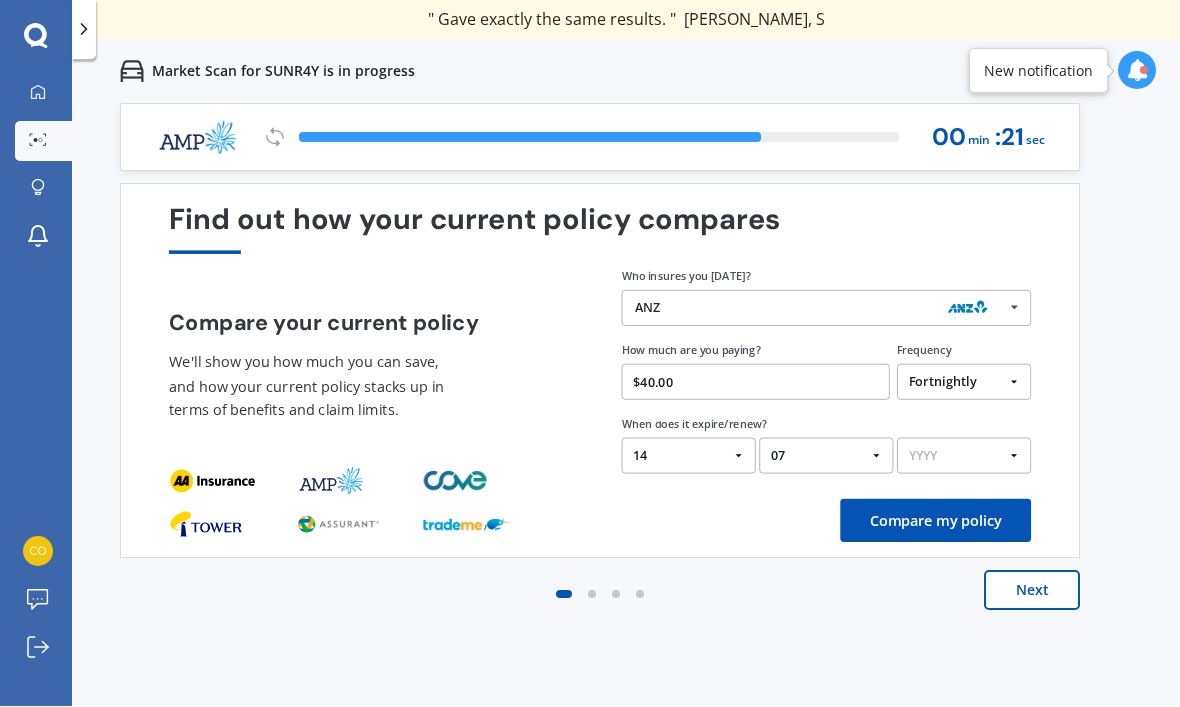 select on "2025" 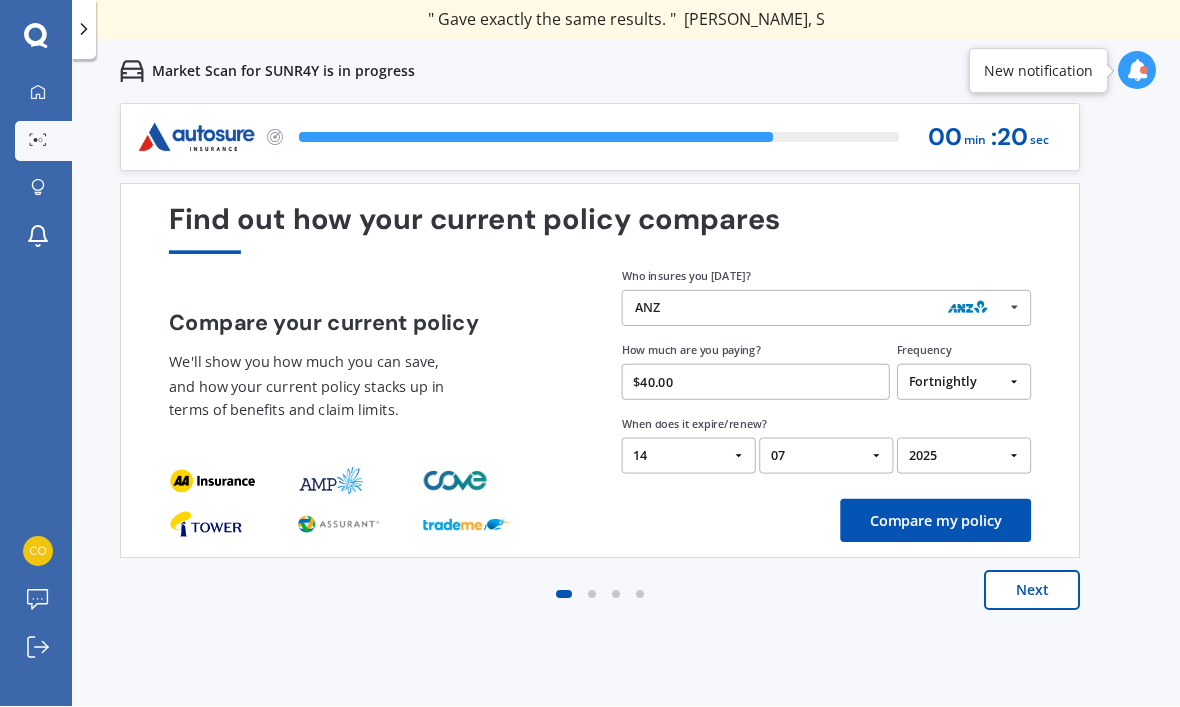 click on "Compare my policy" at bounding box center (935, 521) 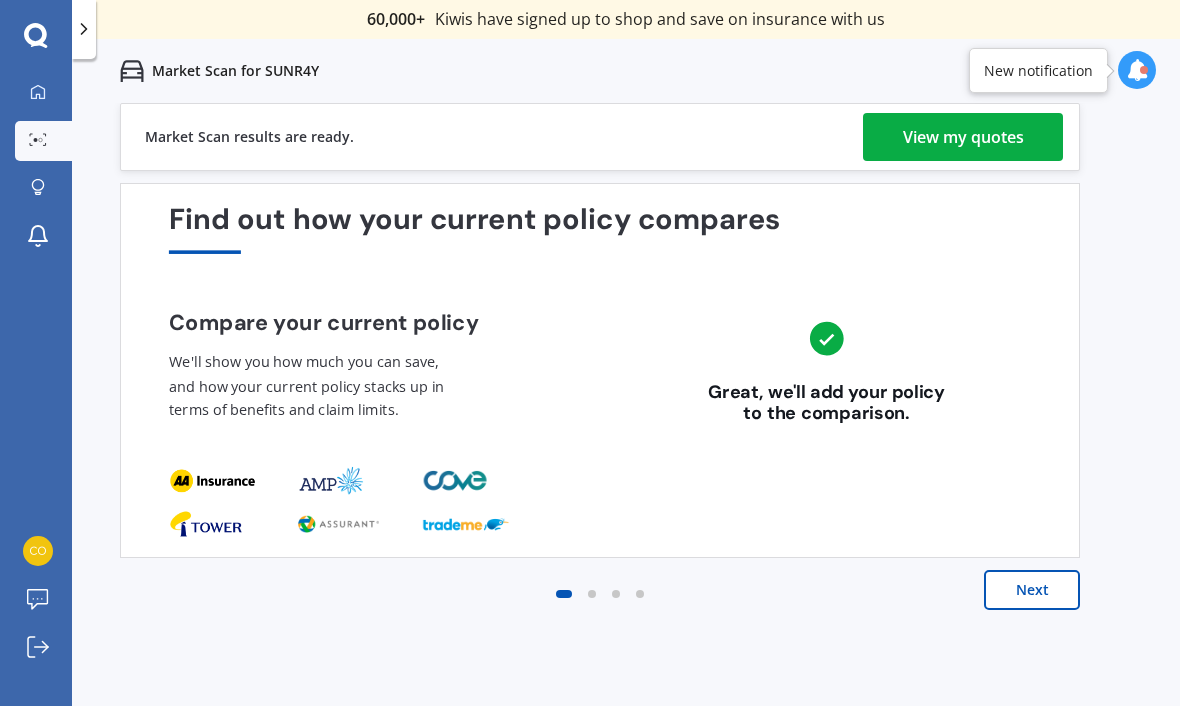 click on "View my quotes" at bounding box center [963, 138] 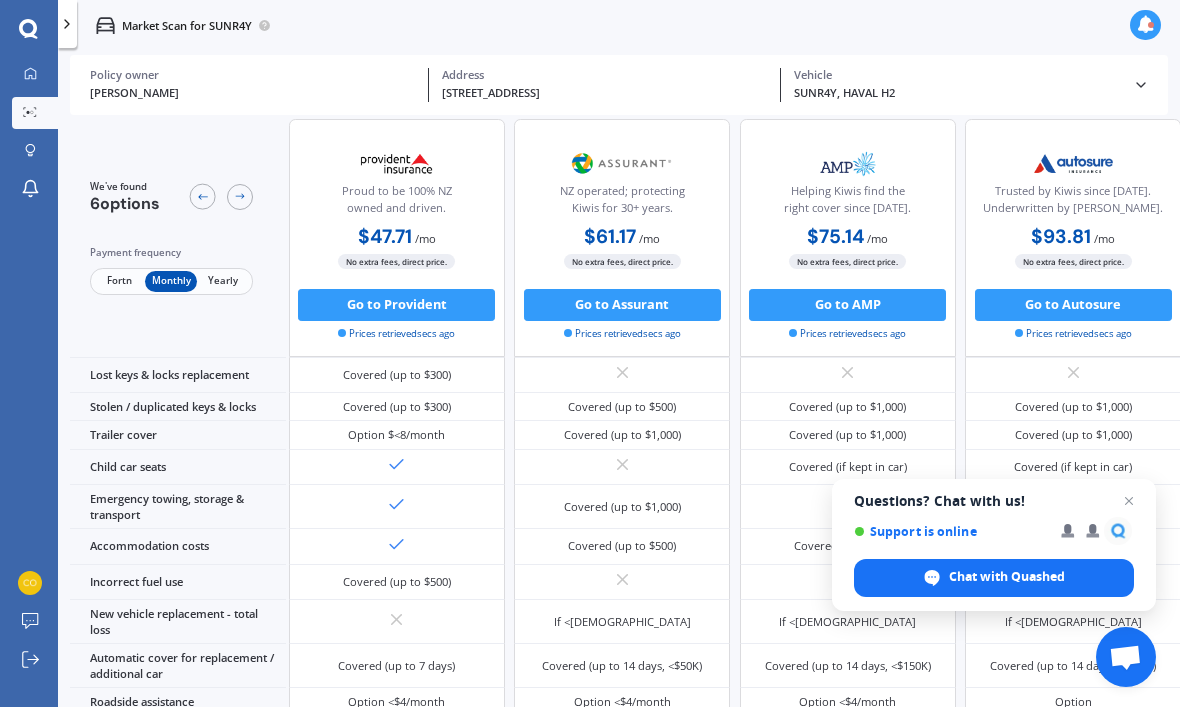scroll, scrollTop: 292, scrollLeft: 562, axis: both 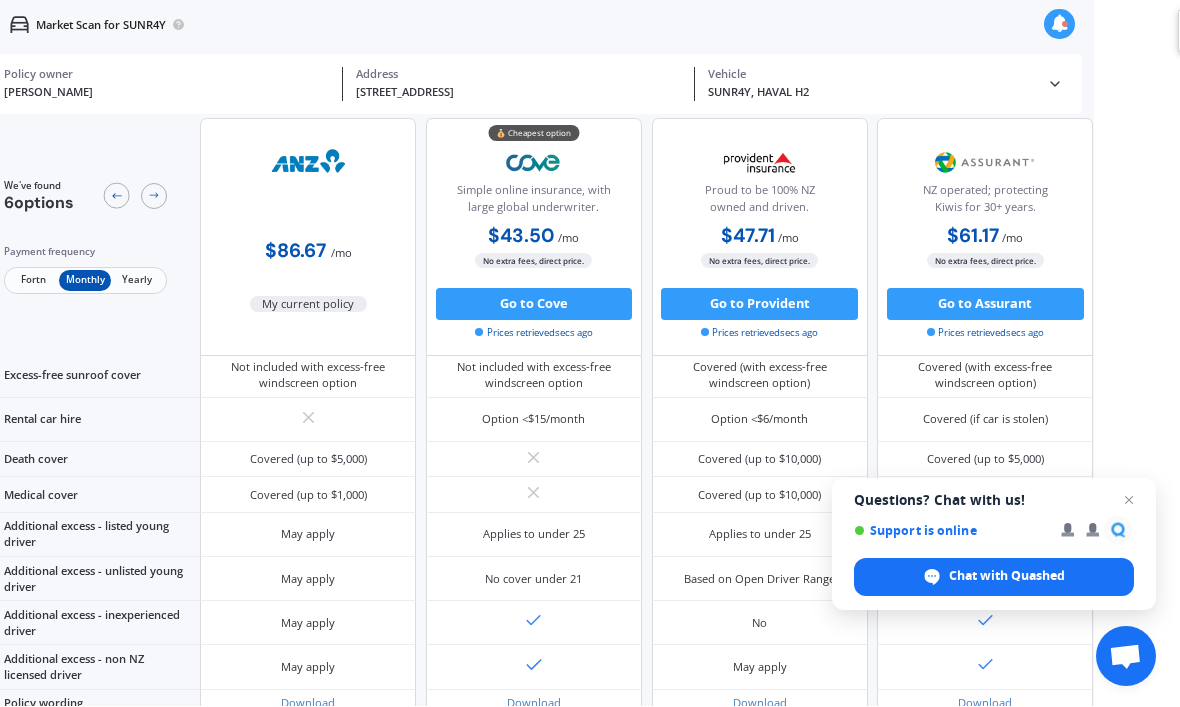 click on "Fortn" at bounding box center [33, 281] 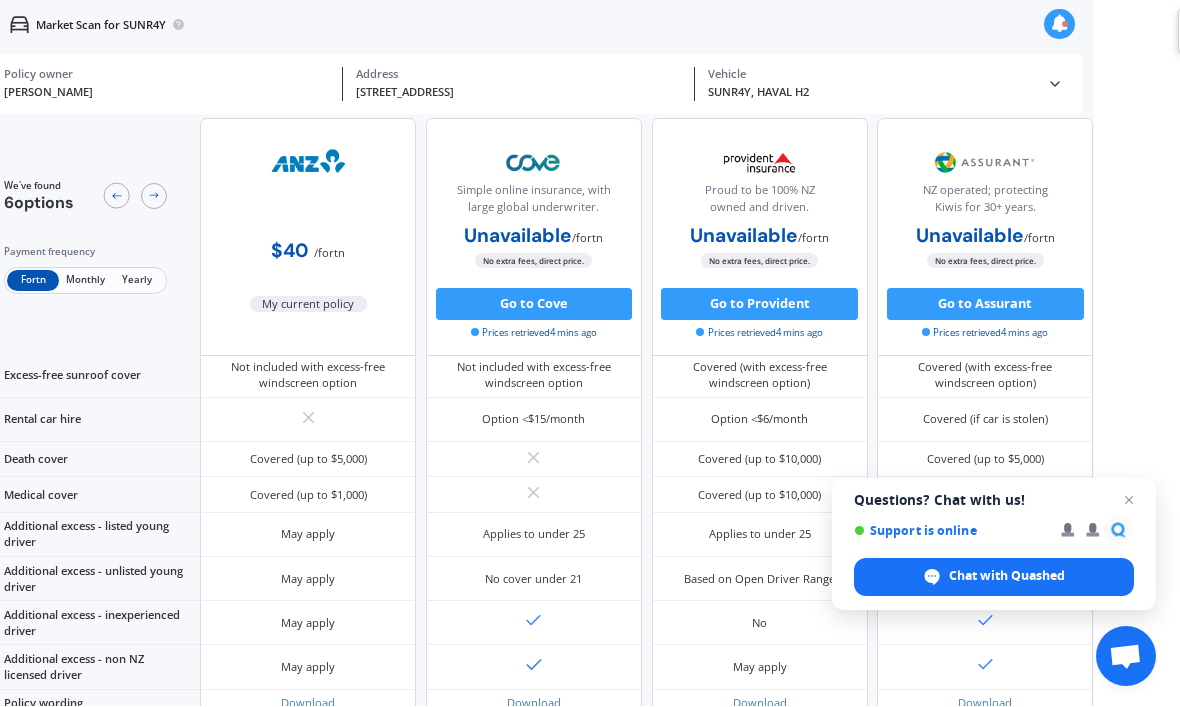 click on "Monthly" at bounding box center (85, 281) 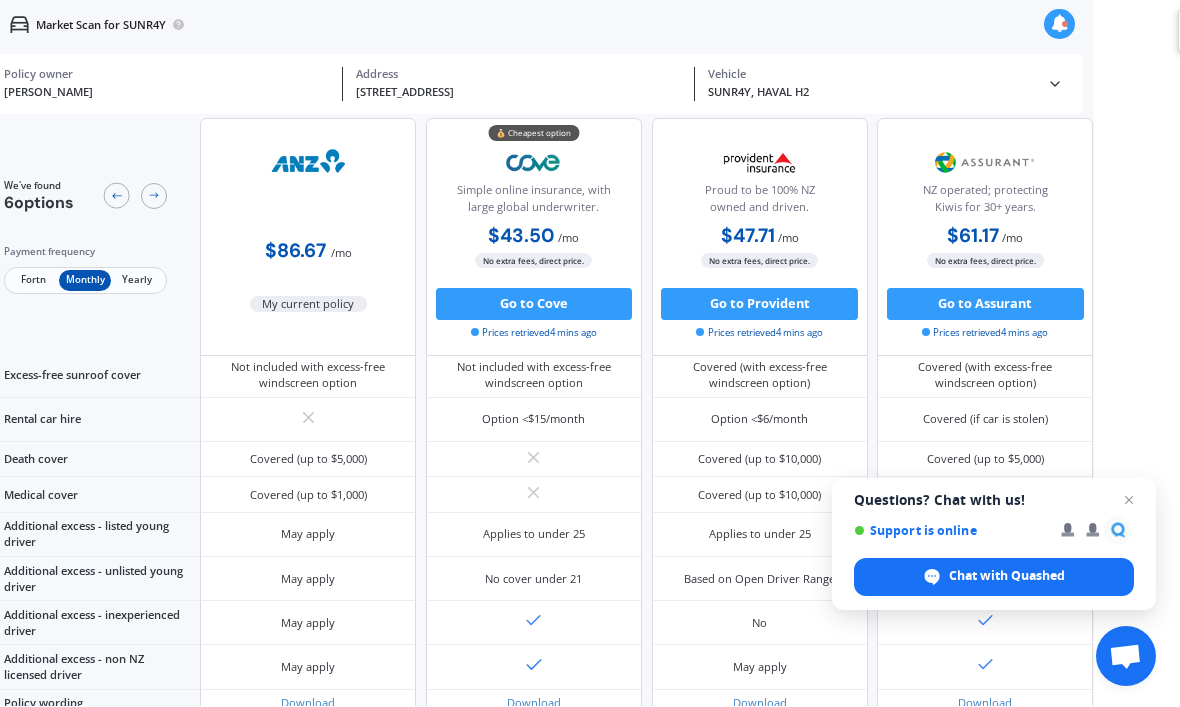 click on "Yearly" at bounding box center [137, 281] 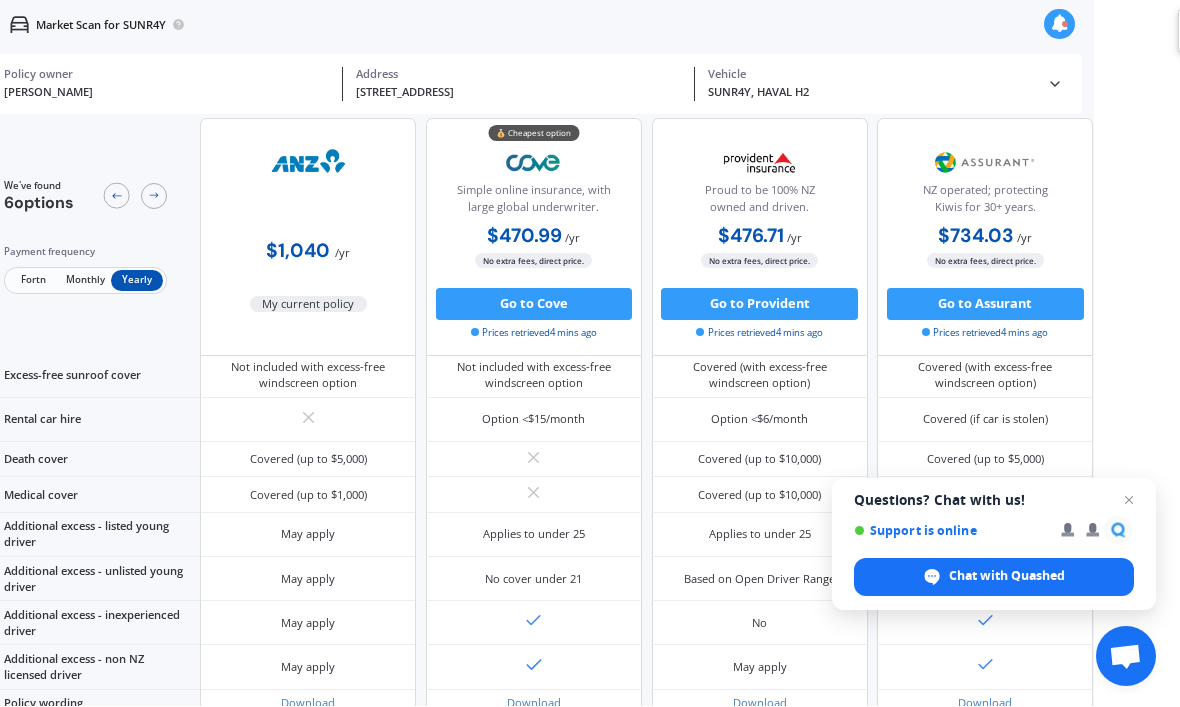 click on "Option <$4/month" at bounding box center [533, 296] 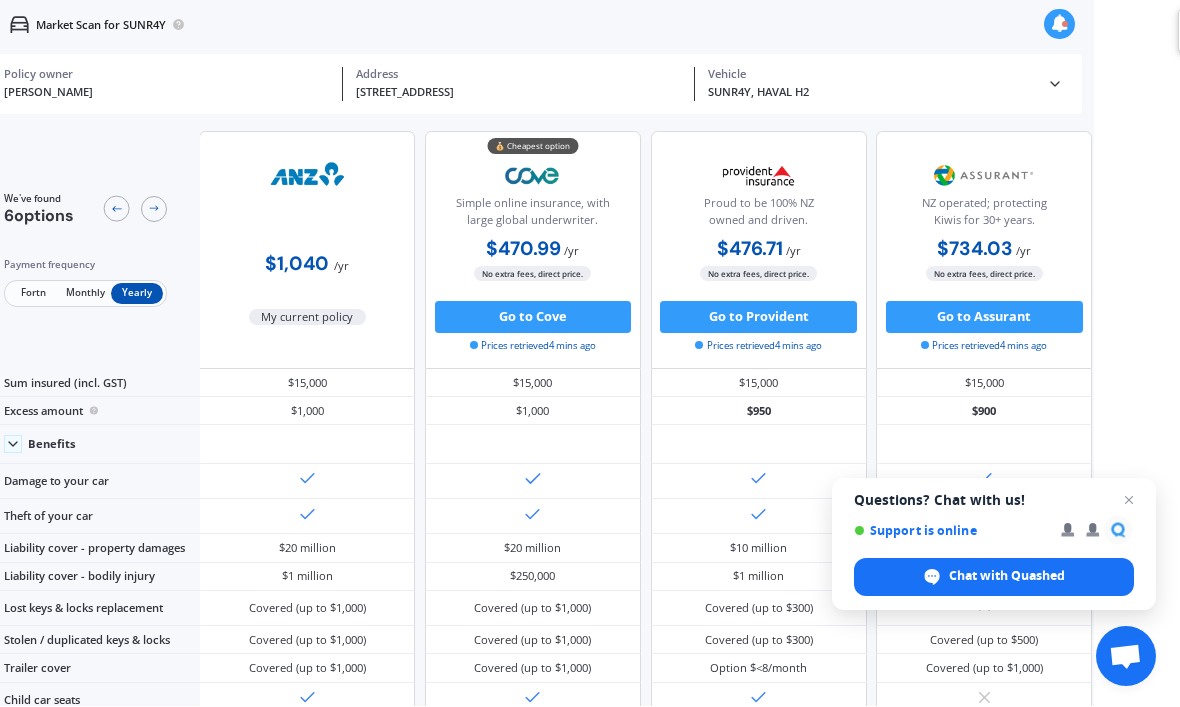 scroll, scrollTop: 0, scrollLeft: 2, axis: horizontal 